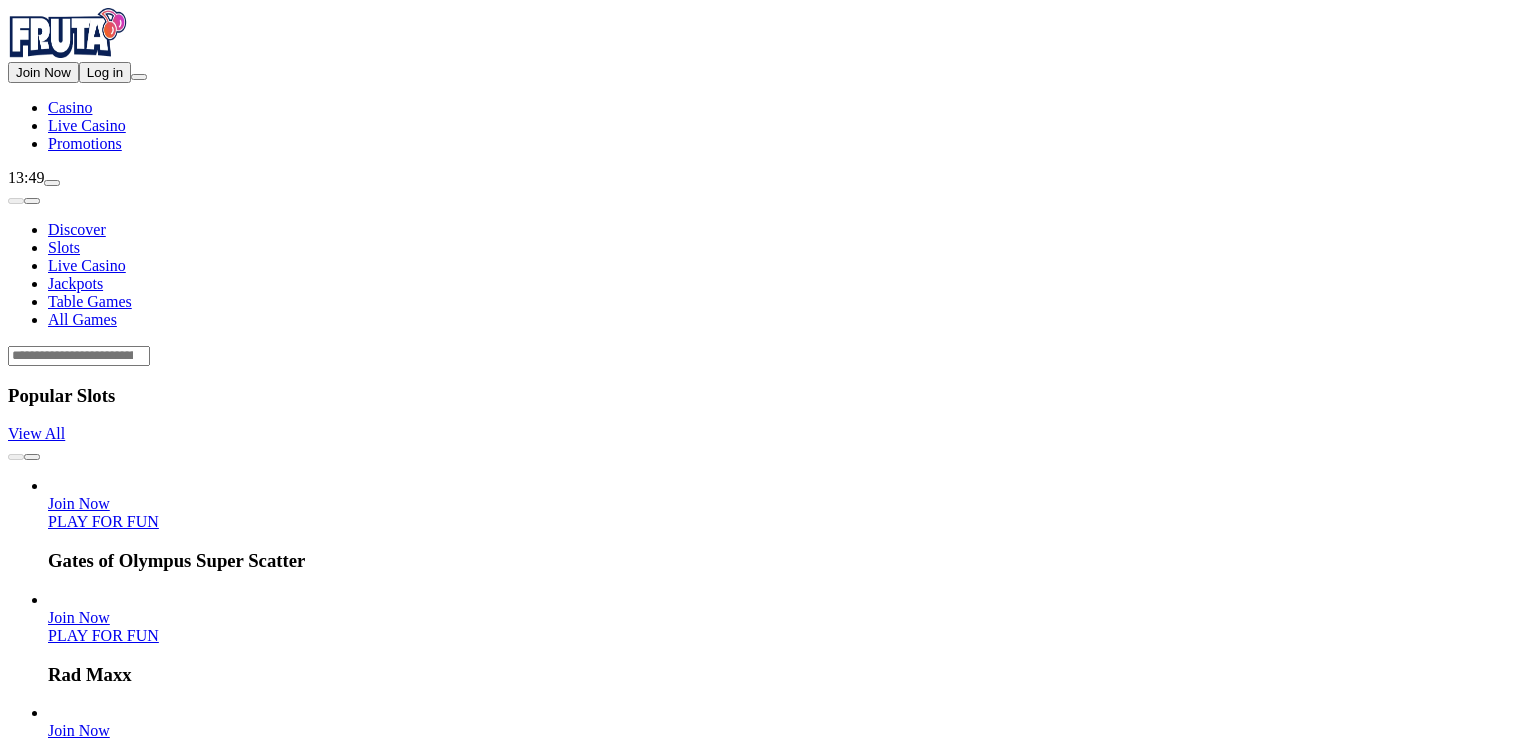 scroll, scrollTop: 0, scrollLeft: 0, axis: both 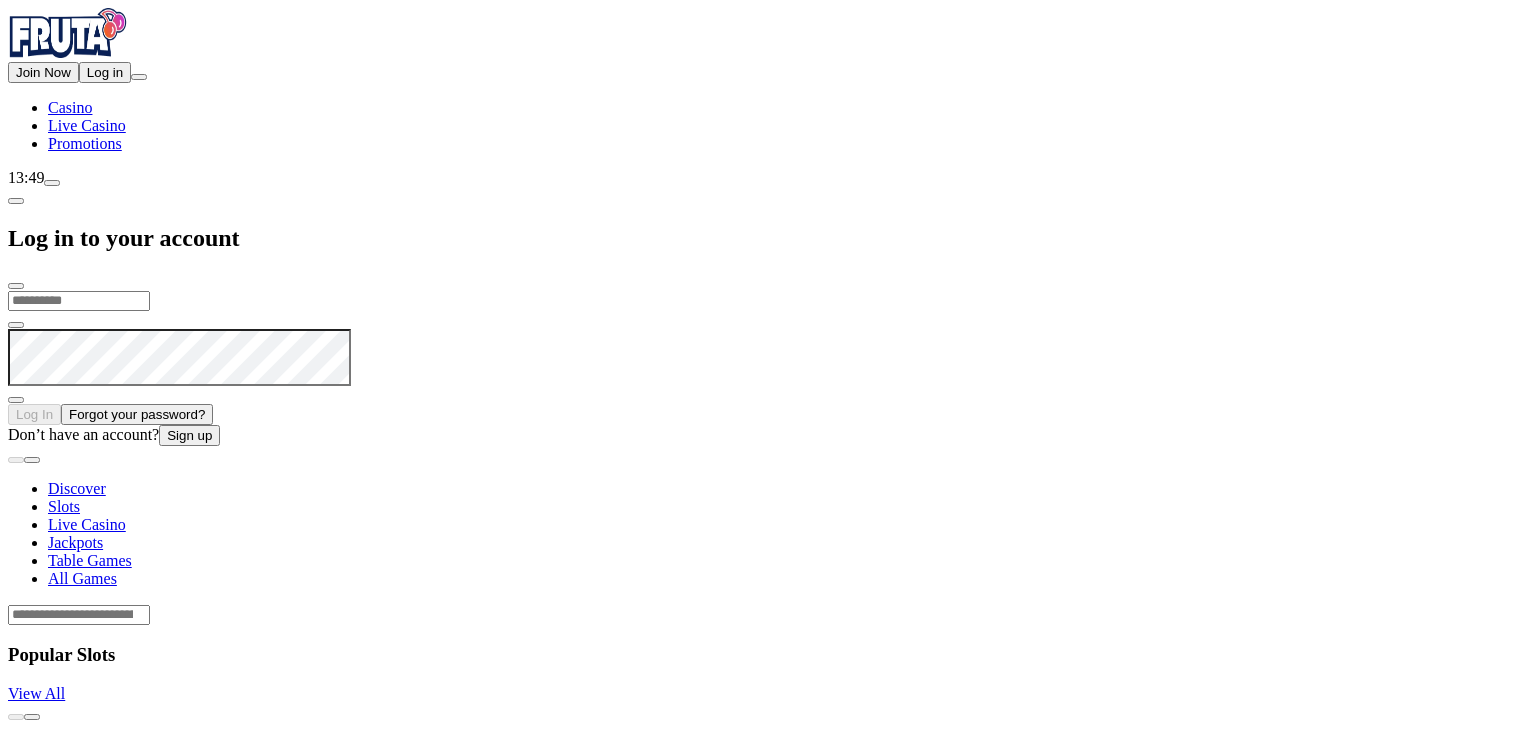 click at bounding box center (79, 301) 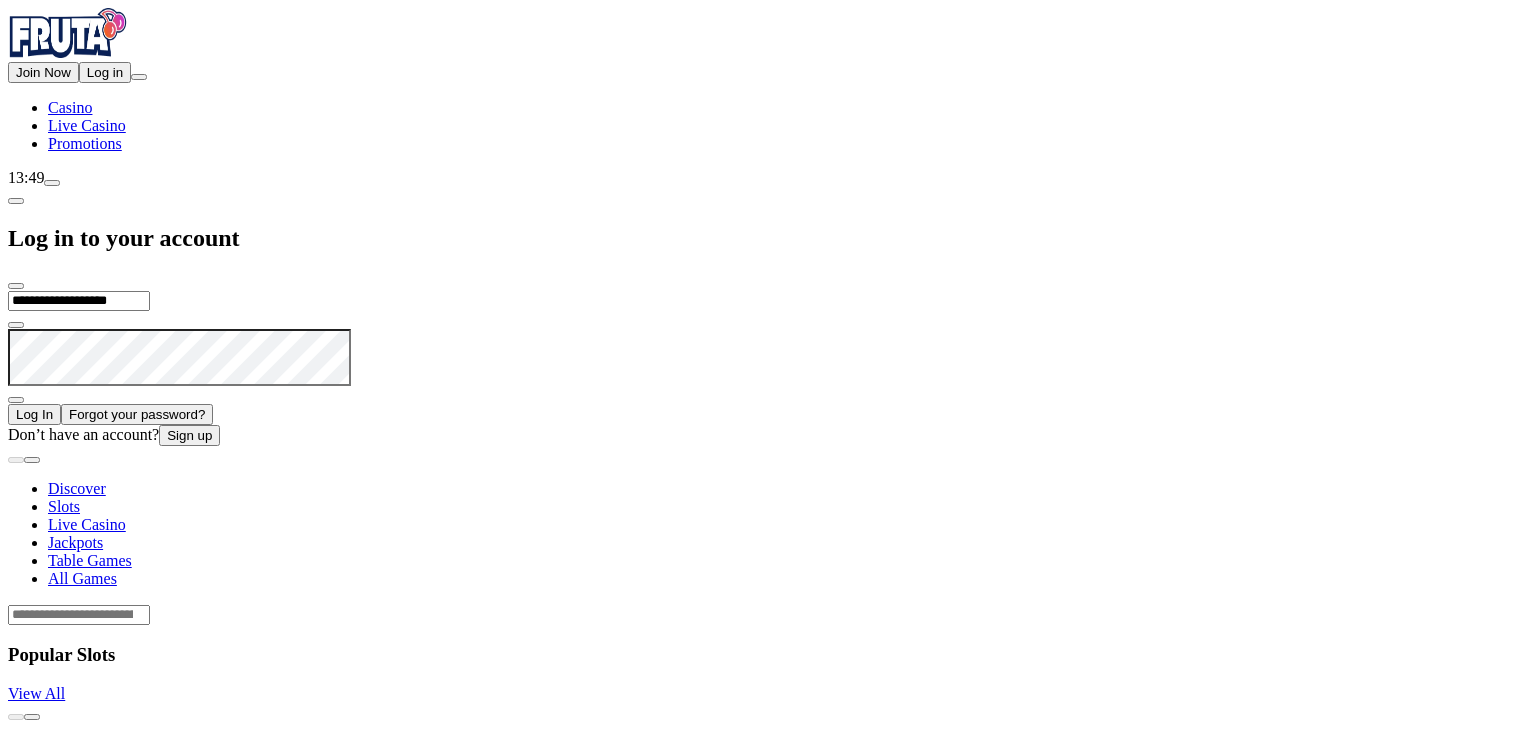 click on "Log In" at bounding box center [34, 414] 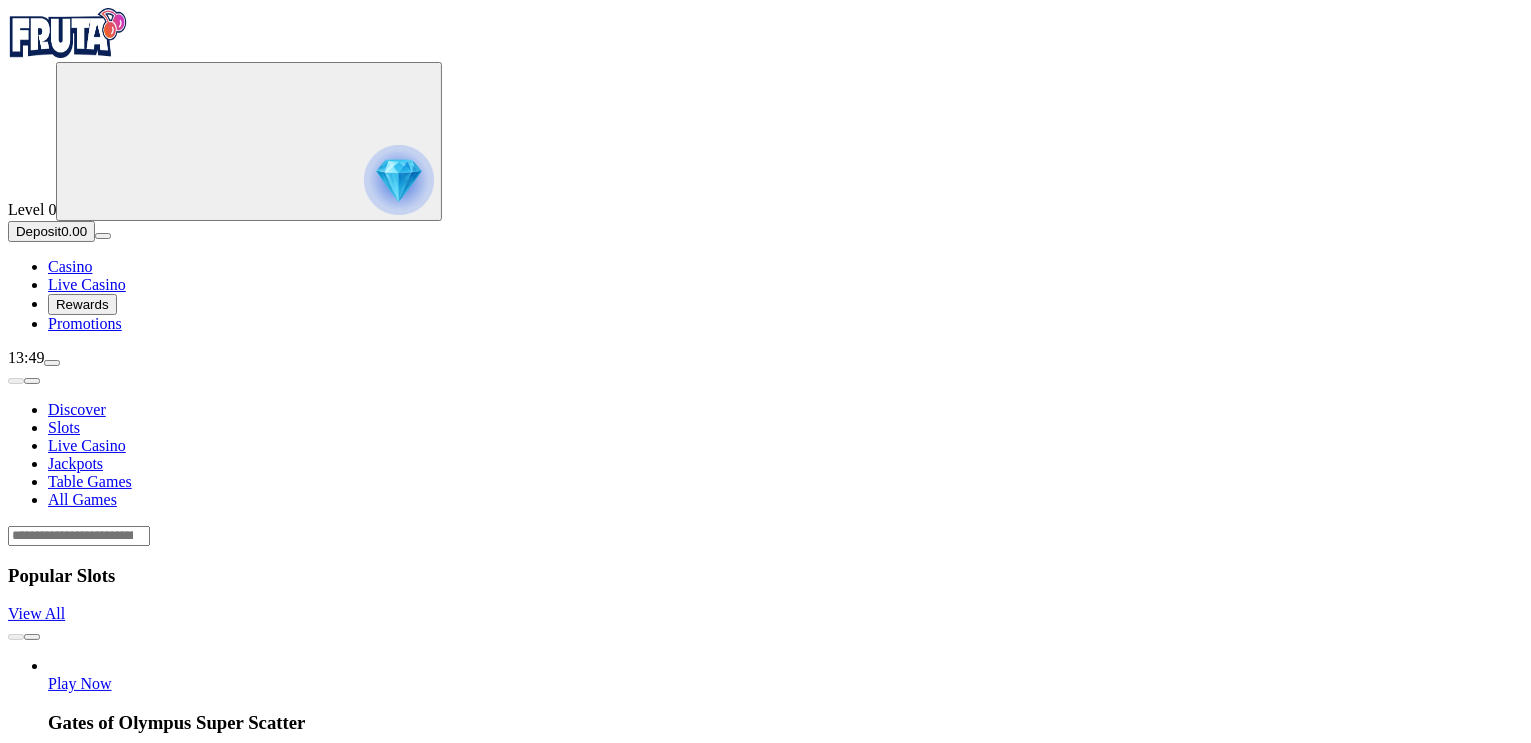 click on "View All" at bounding box center (36, 2899) 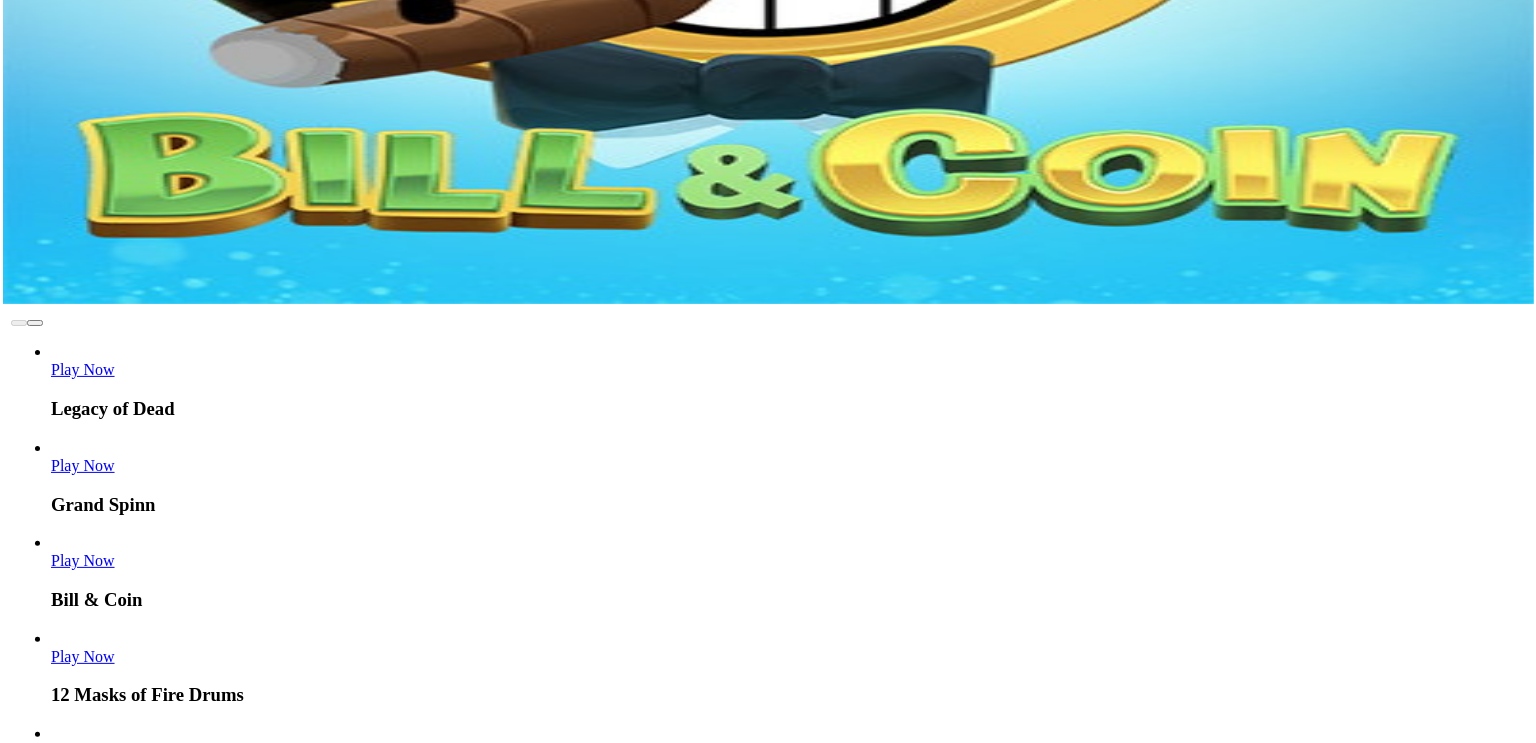 scroll, scrollTop: 440, scrollLeft: 0, axis: vertical 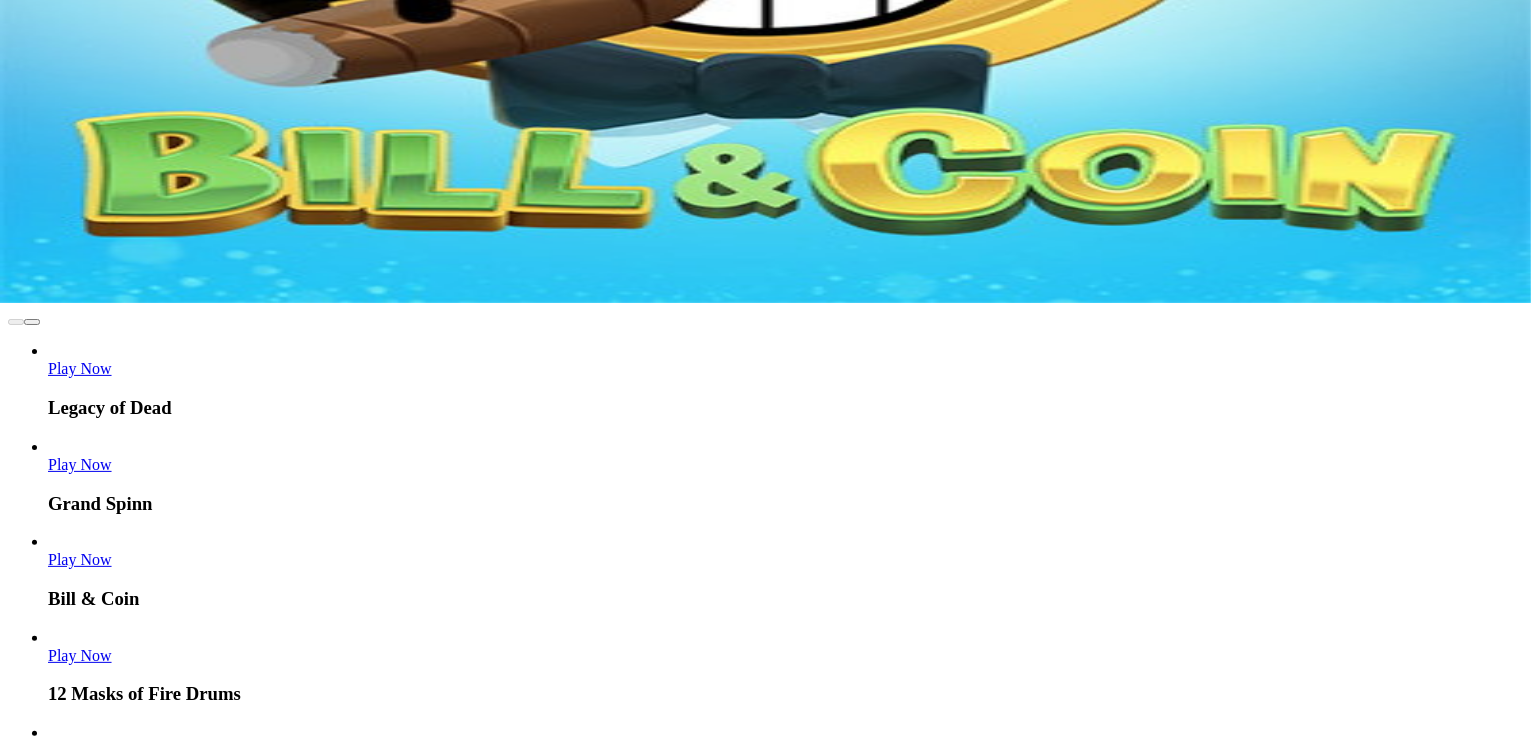 click on "Deposit" at bounding box center [38, -209] 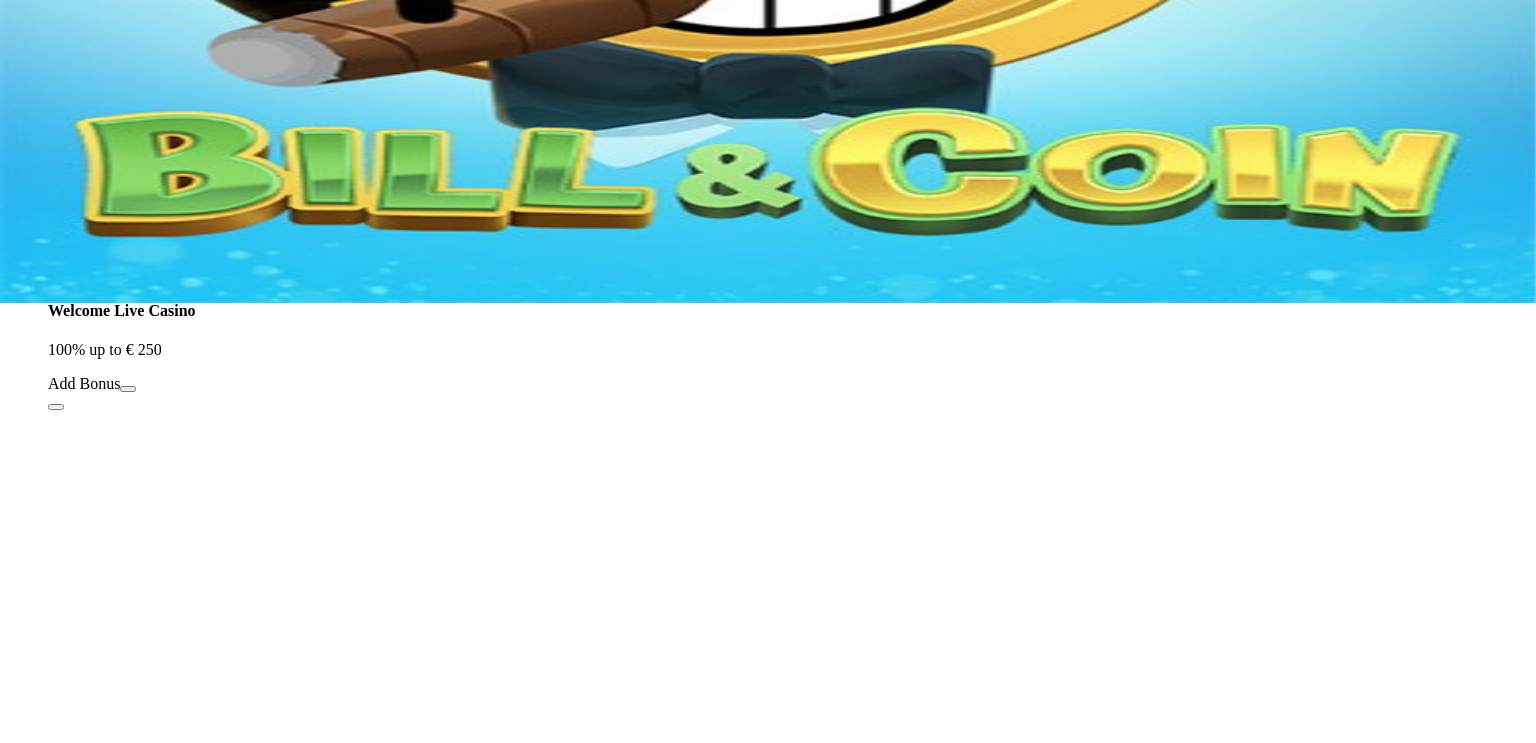 click at bounding box center (16, 169) 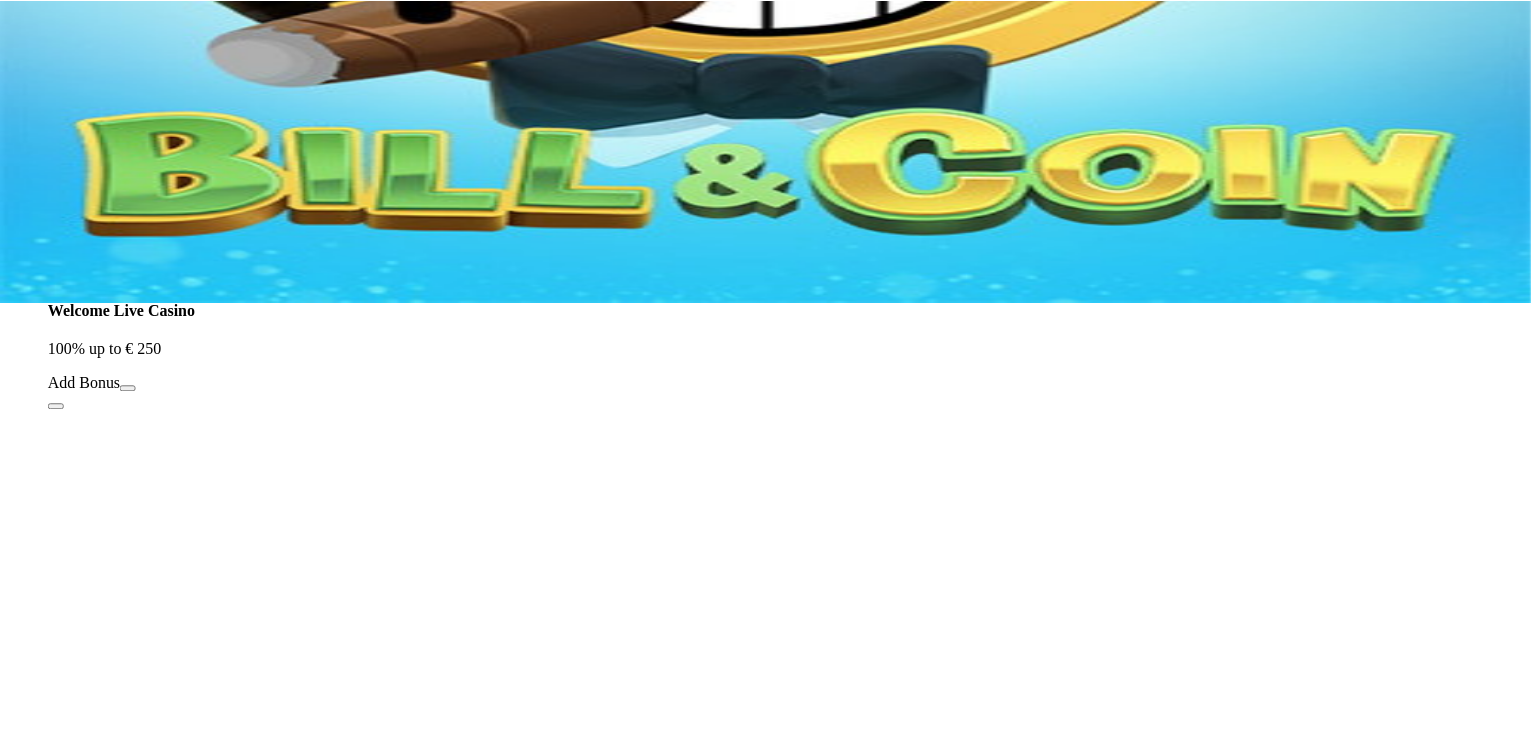 scroll, scrollTop: 0, scrollLeft: 0, axis: both 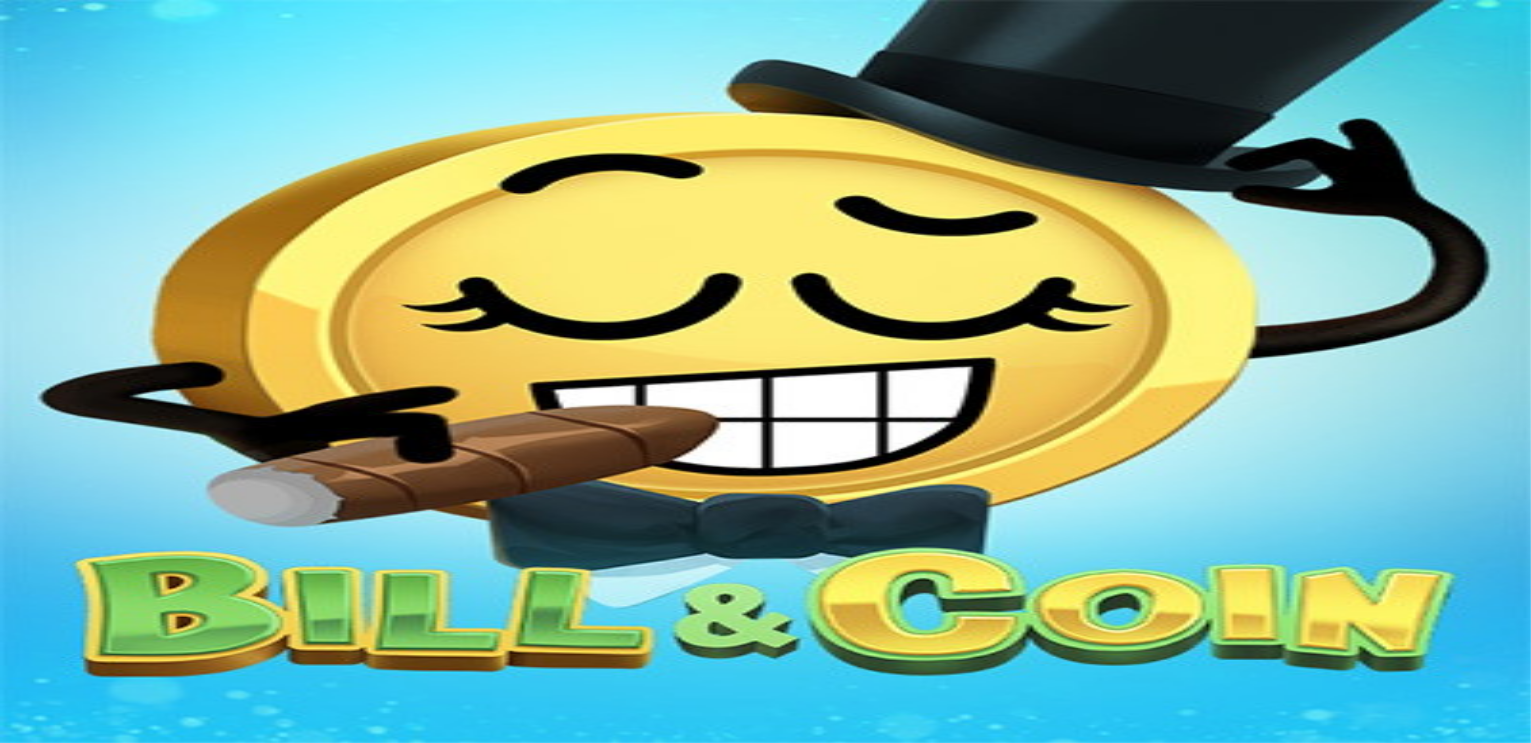 type 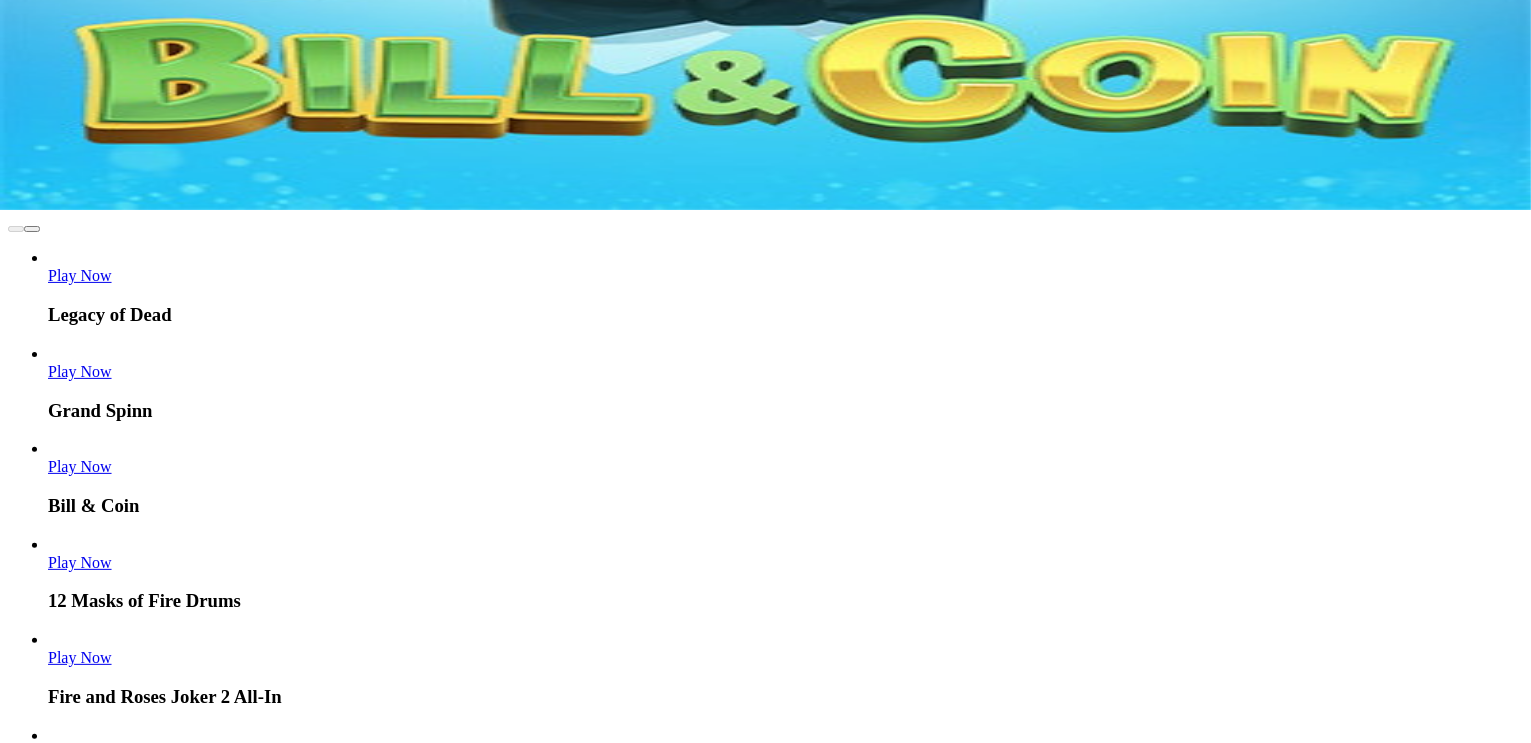 scroll, scrollTop: 560, scrollLeft: 0, axis: vertical 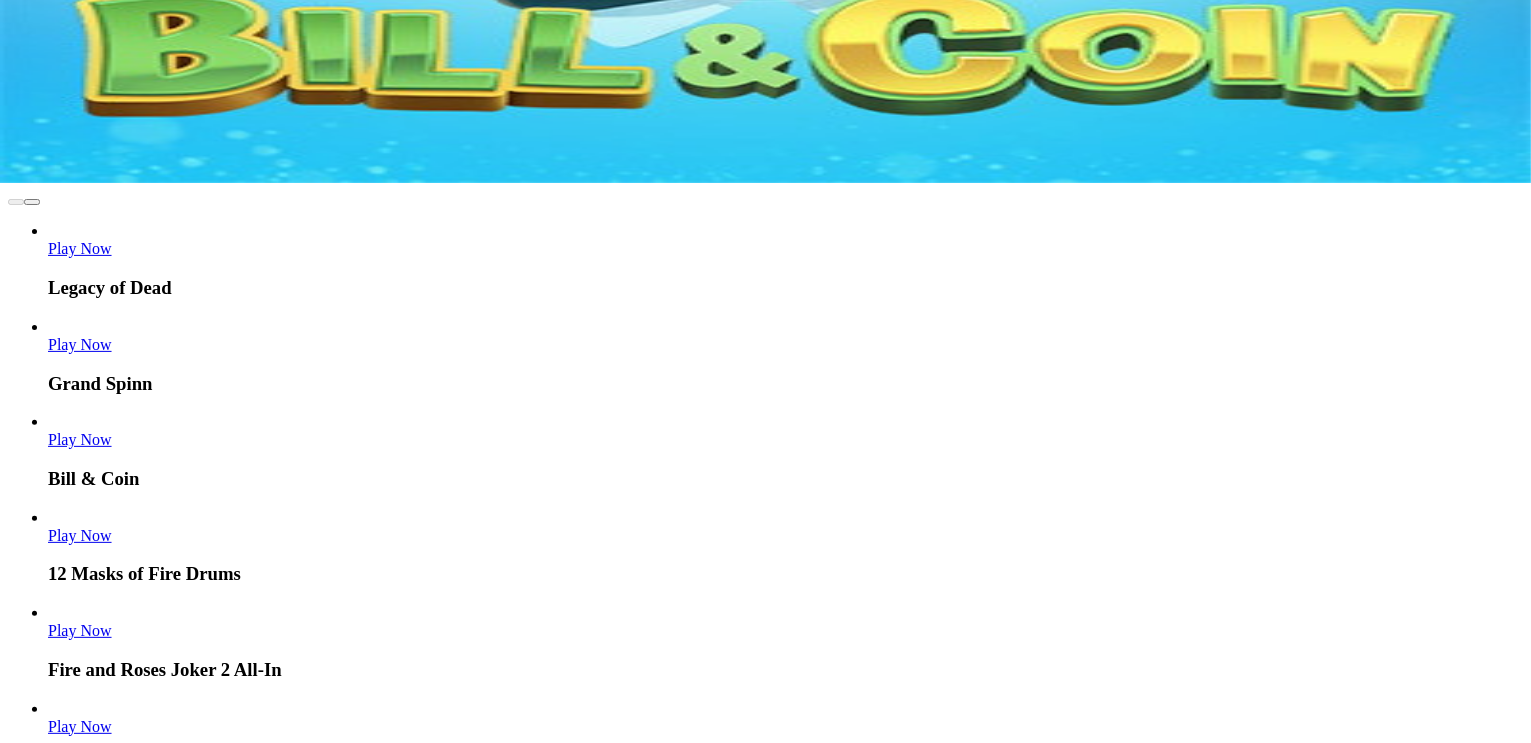 click on "Play Now" at bounding box center [80, 2534] 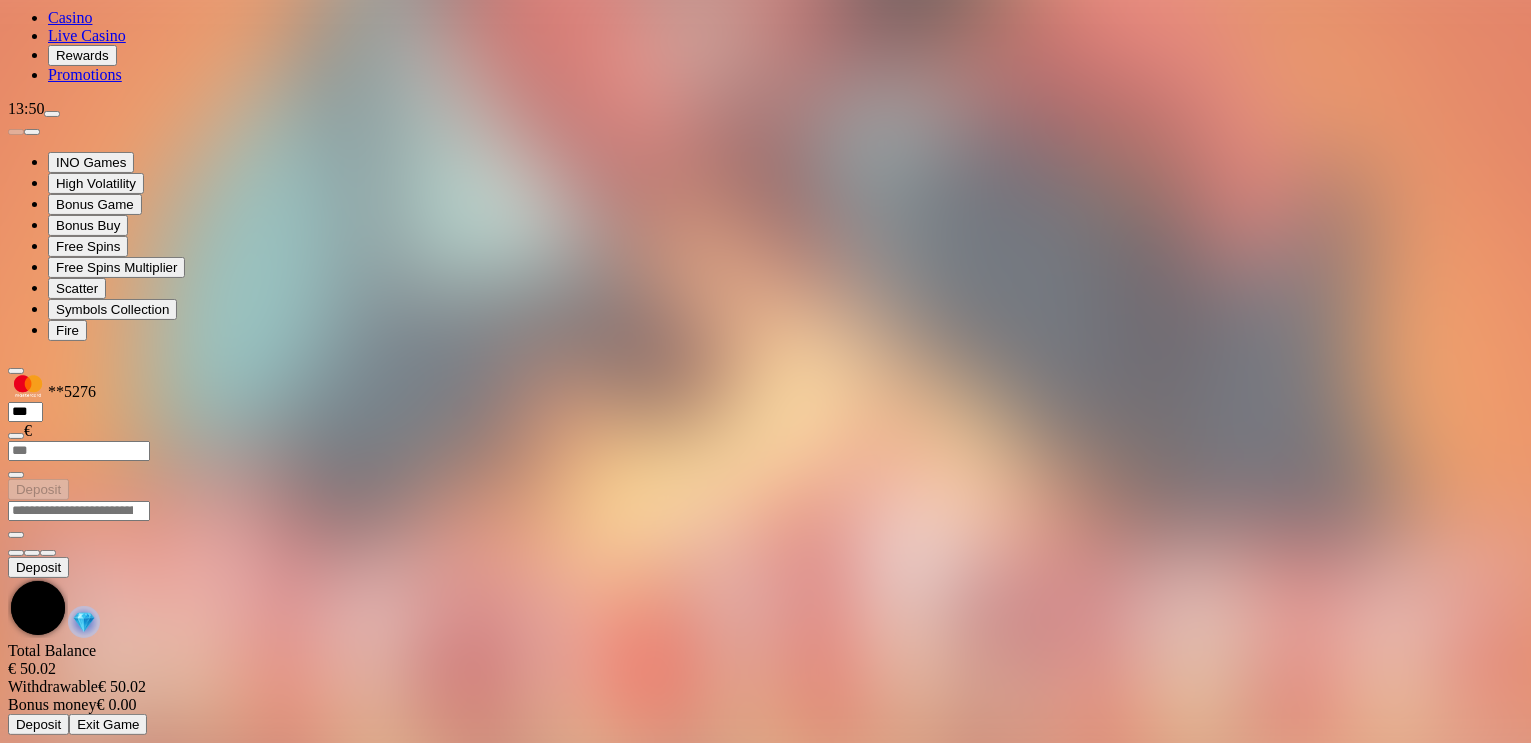 scroll, scrollTop: 0, scrollLeft: 0, axis: both 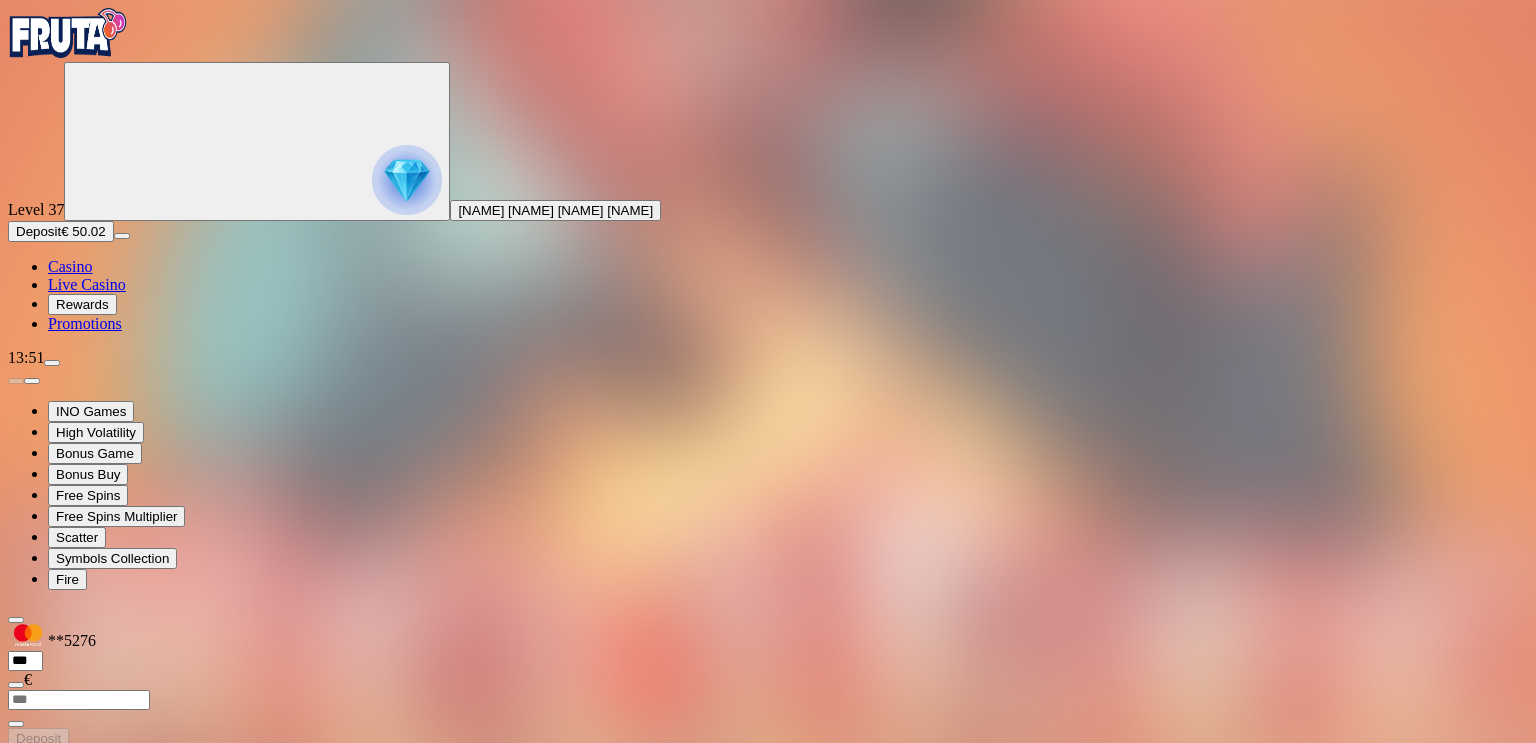 click at bounding box center [768, 759] 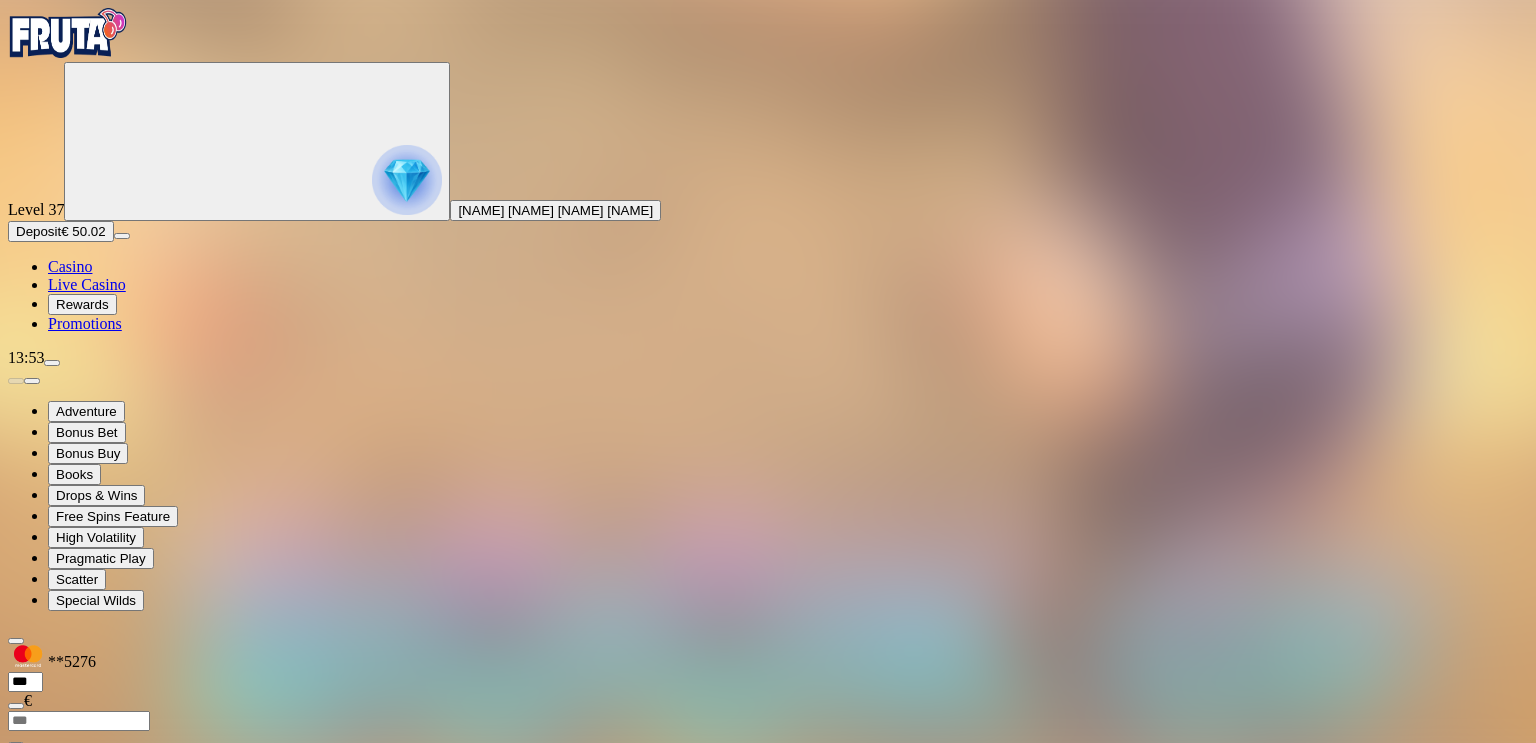click at bounding box center (16, 963) 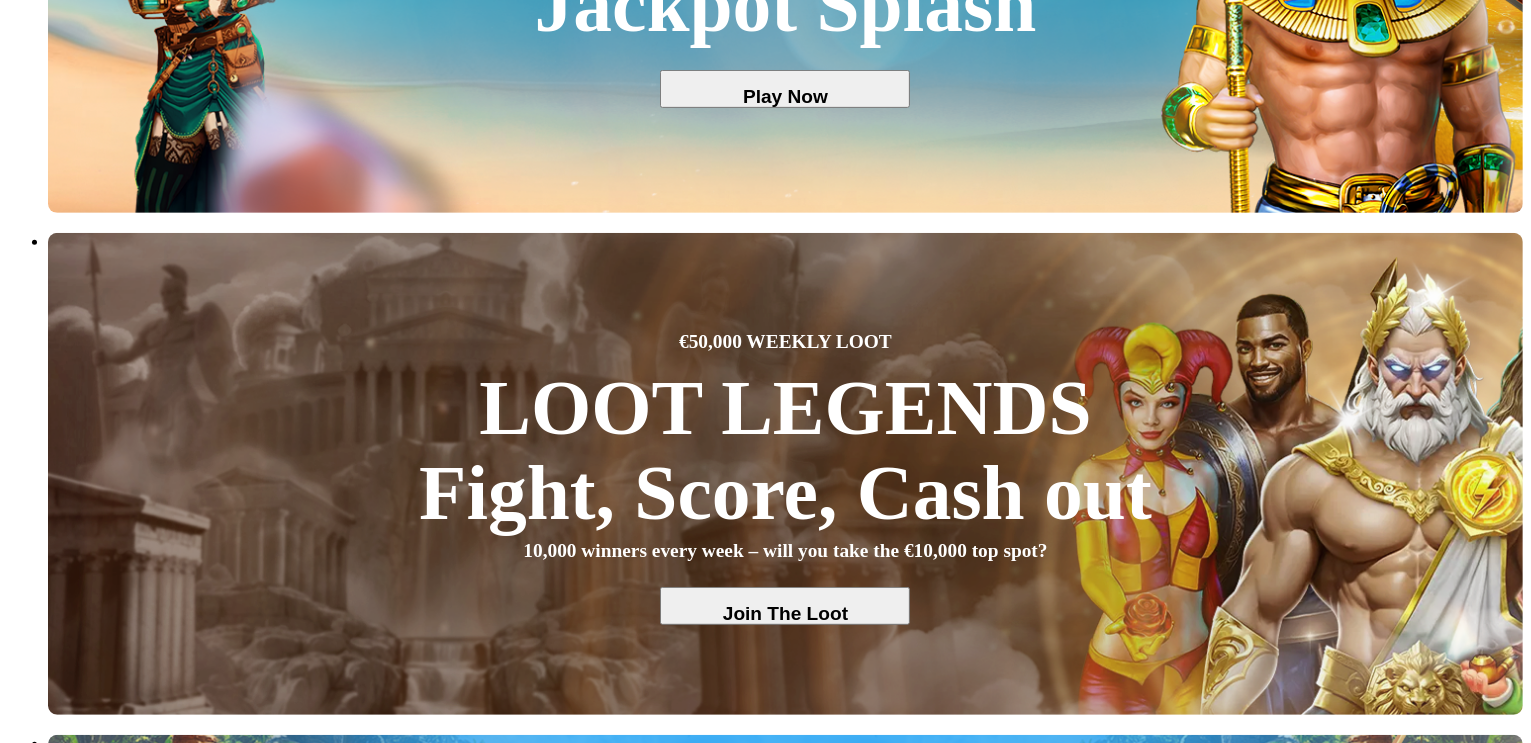 scroll, scrollTop: 840, scrollLeft: 0, axis: vertical 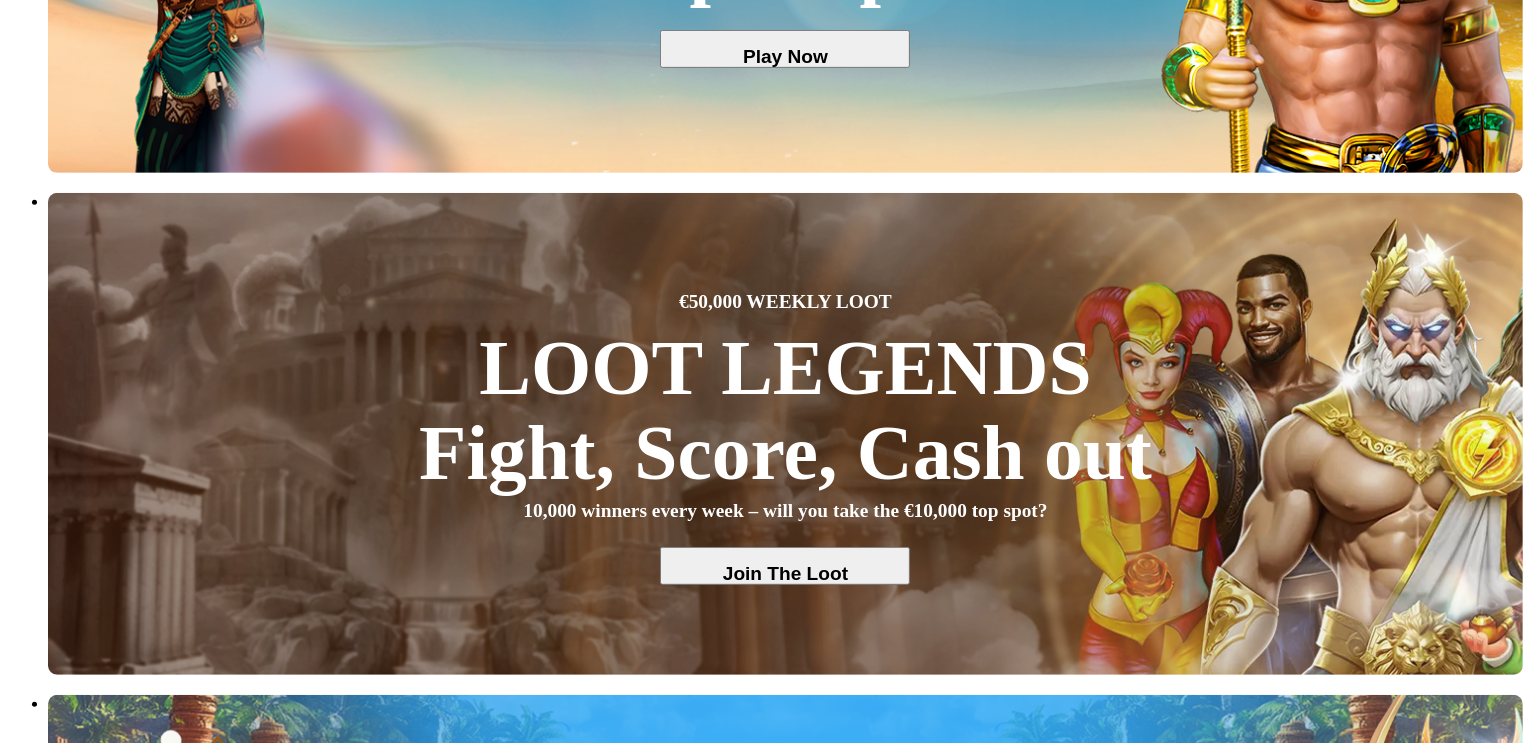 click at bounding box center (32, 4381) 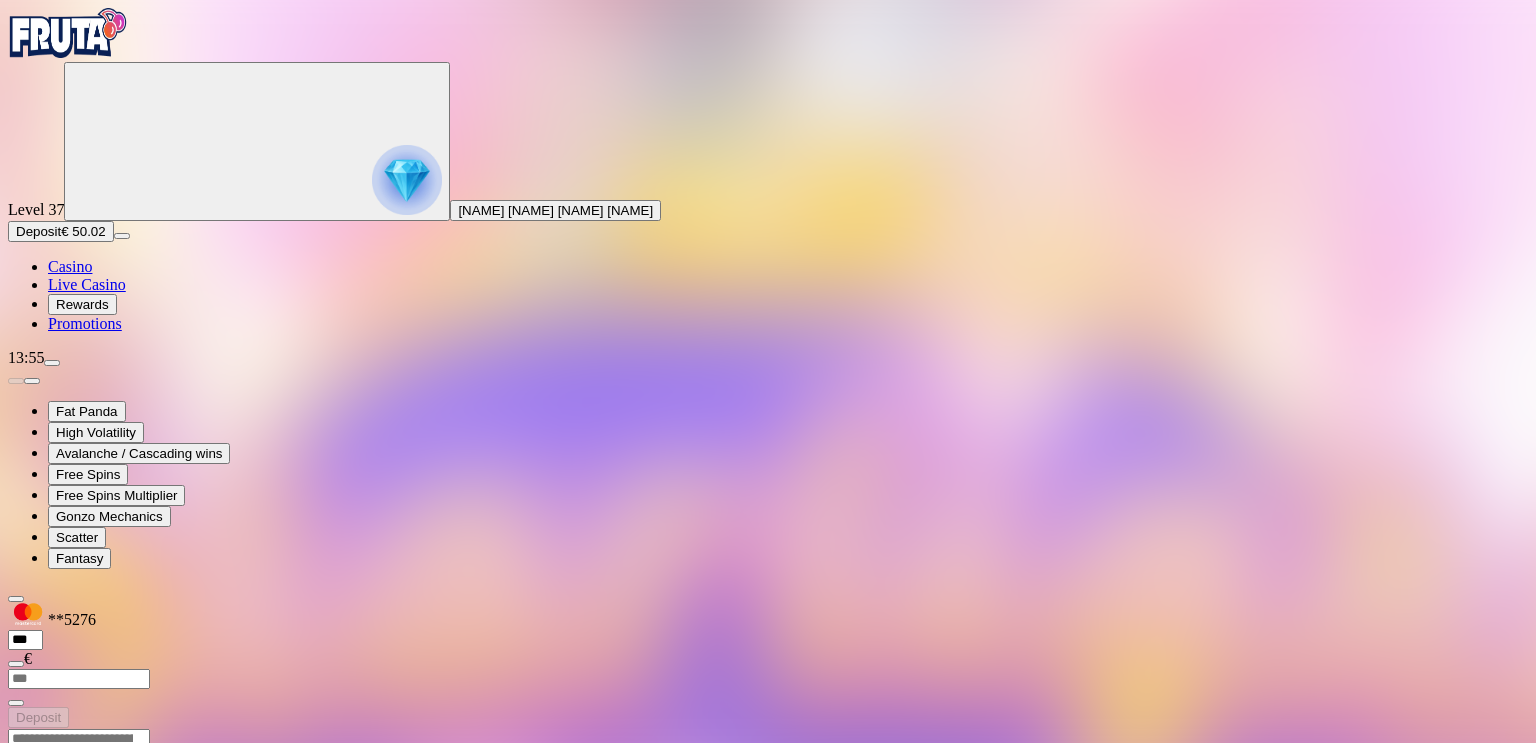 click at bounding box center [16, 921] 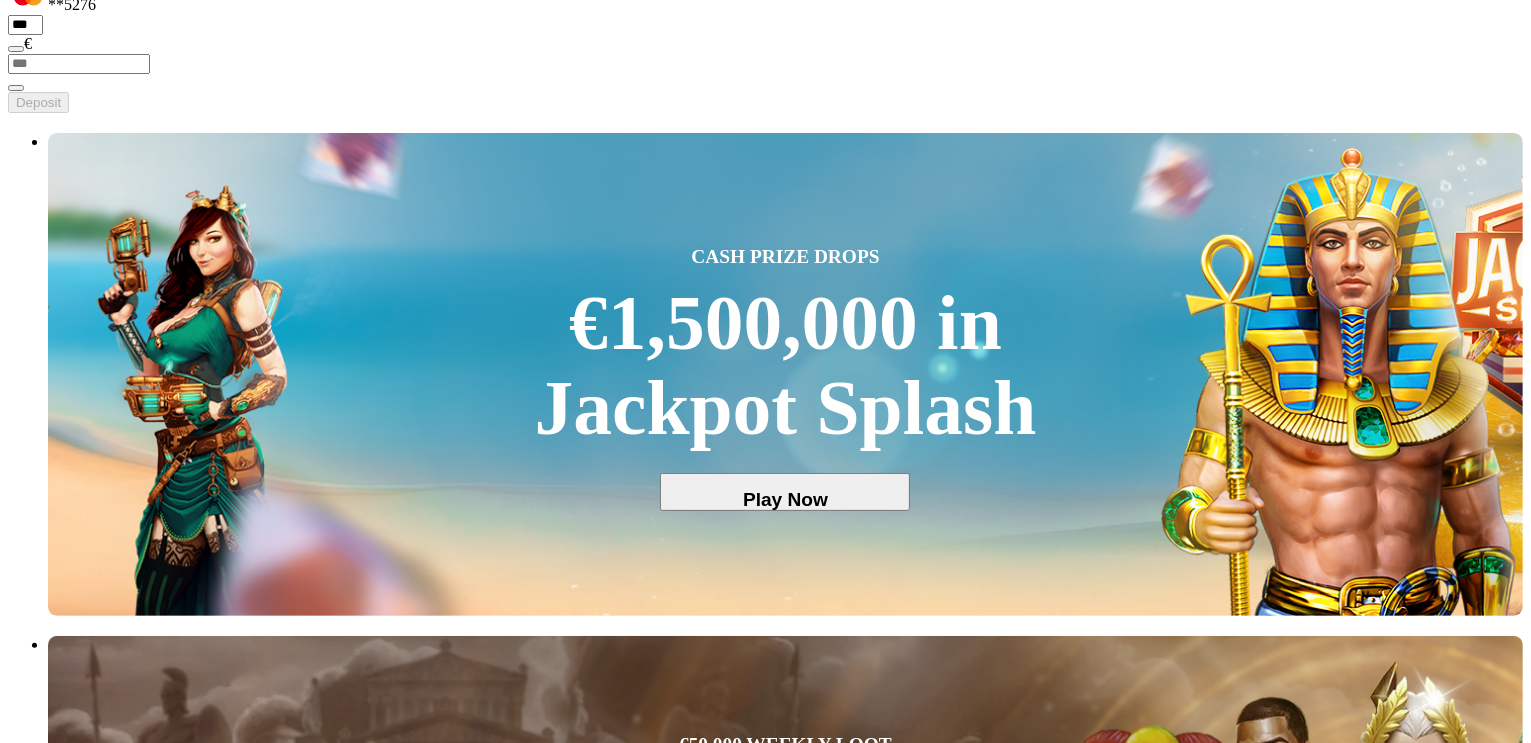 scroll, scrollTop: 400, scrollLeft: 0, axis: vertical 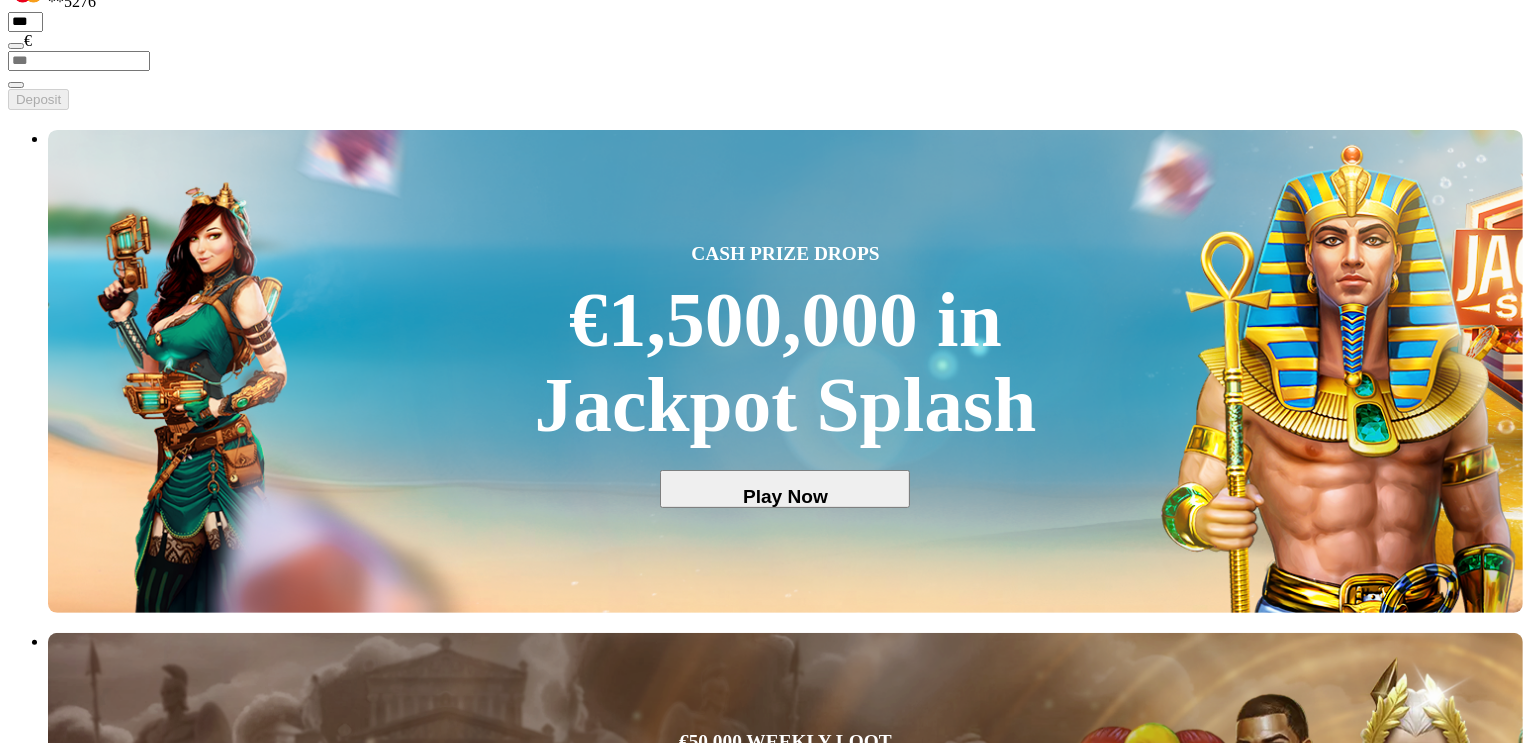 click at bounding box center (32, 2507) 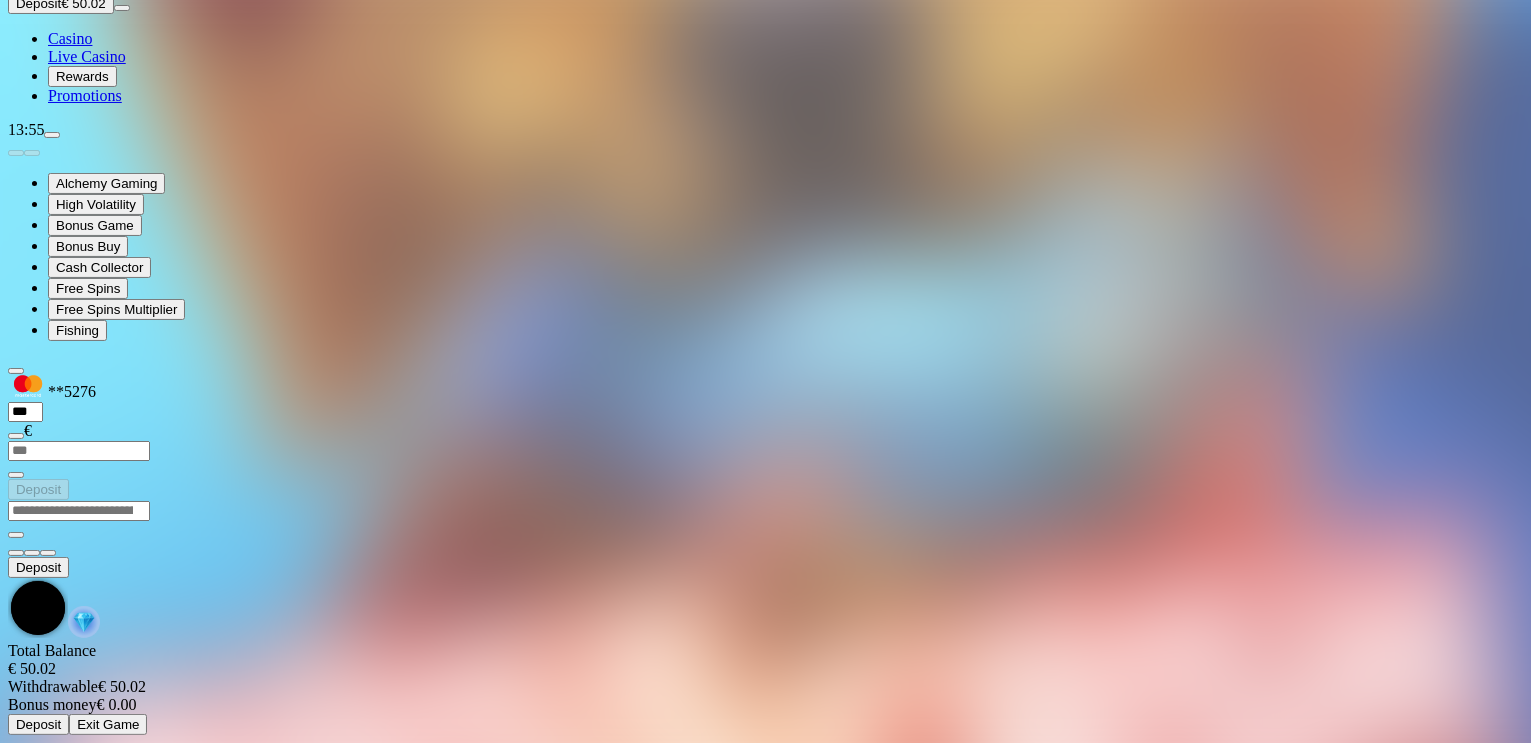 scroll, scrollTop: 0, scrollLeft: 0, axis: both 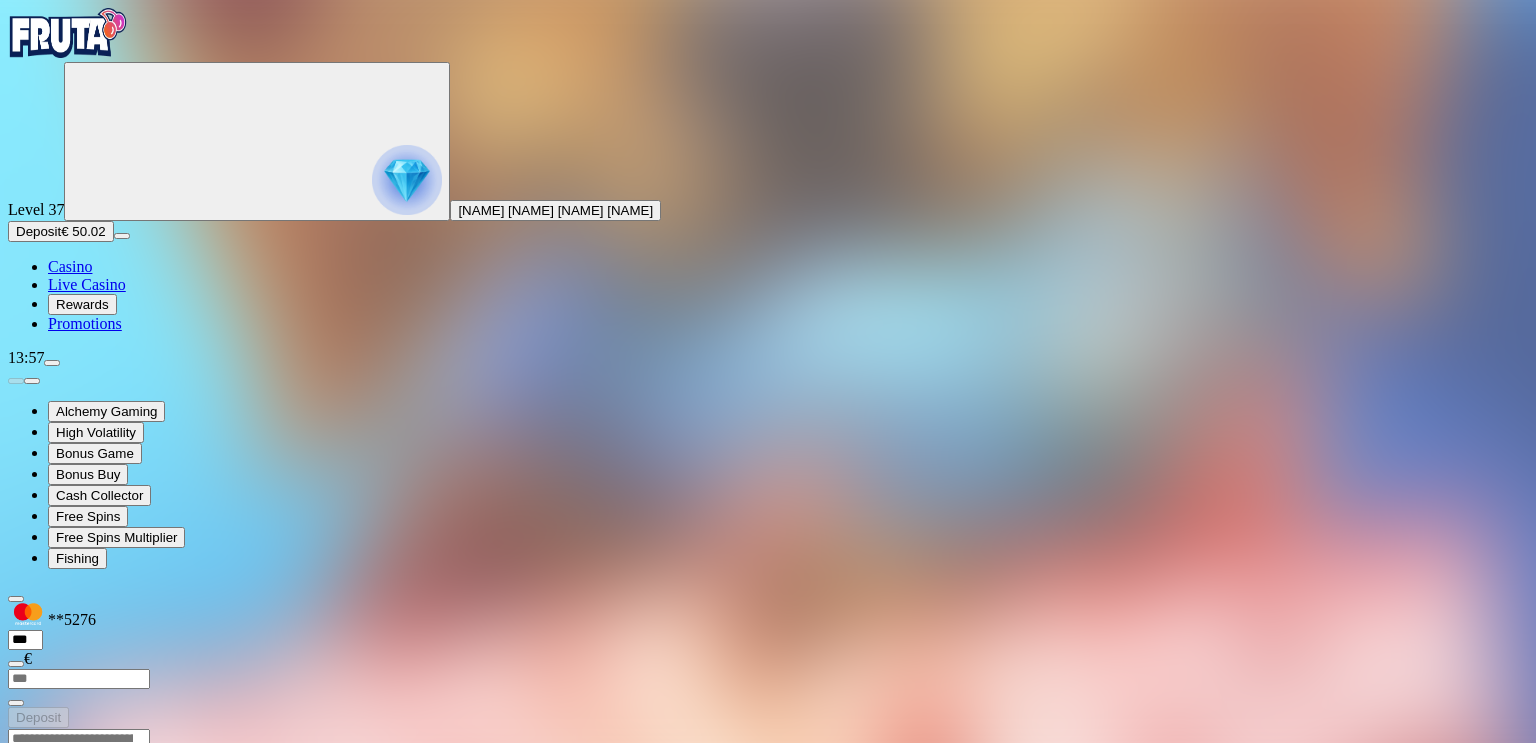 click at bounding box center (16, 921) 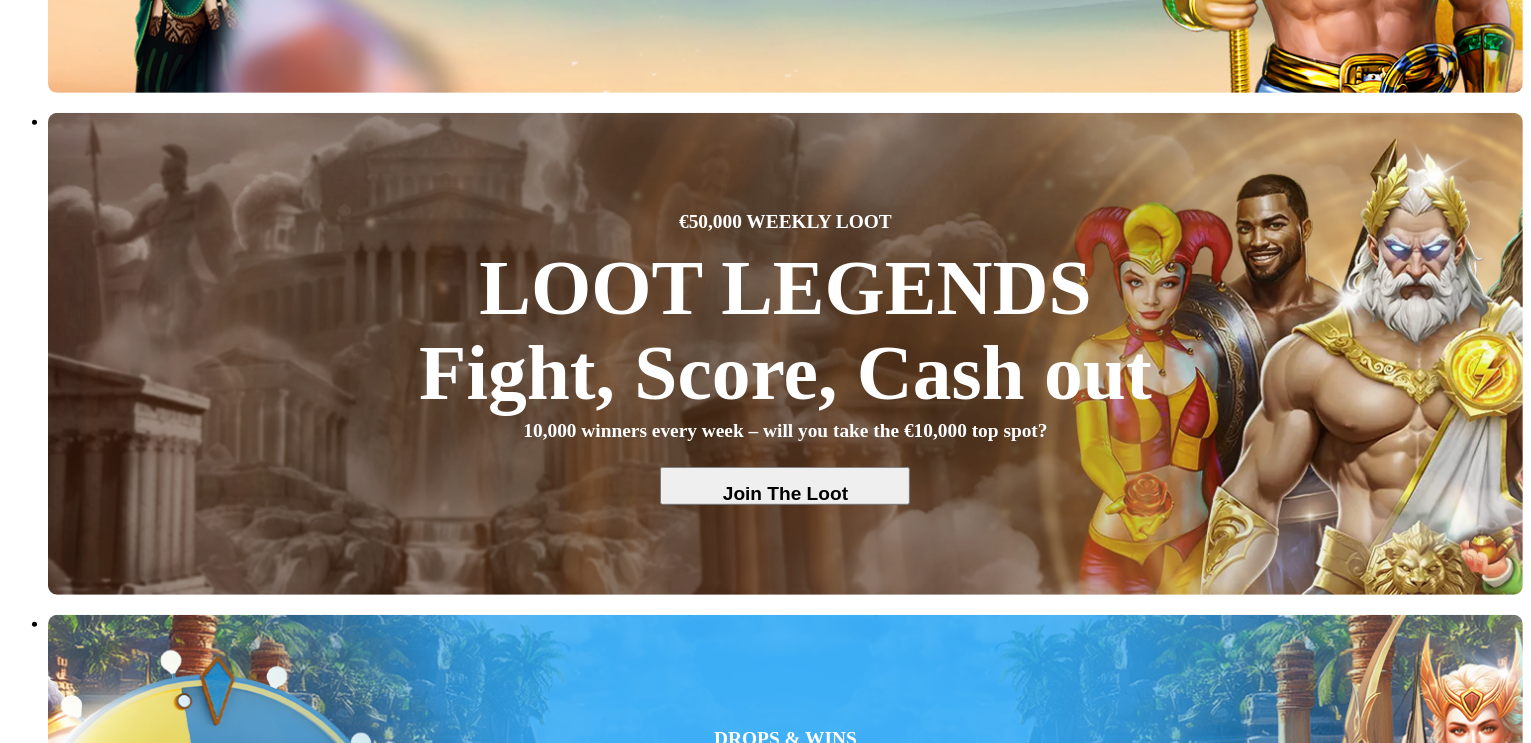 scroll, scrollTop: 960, scrollLeft: 0, axis: vertical 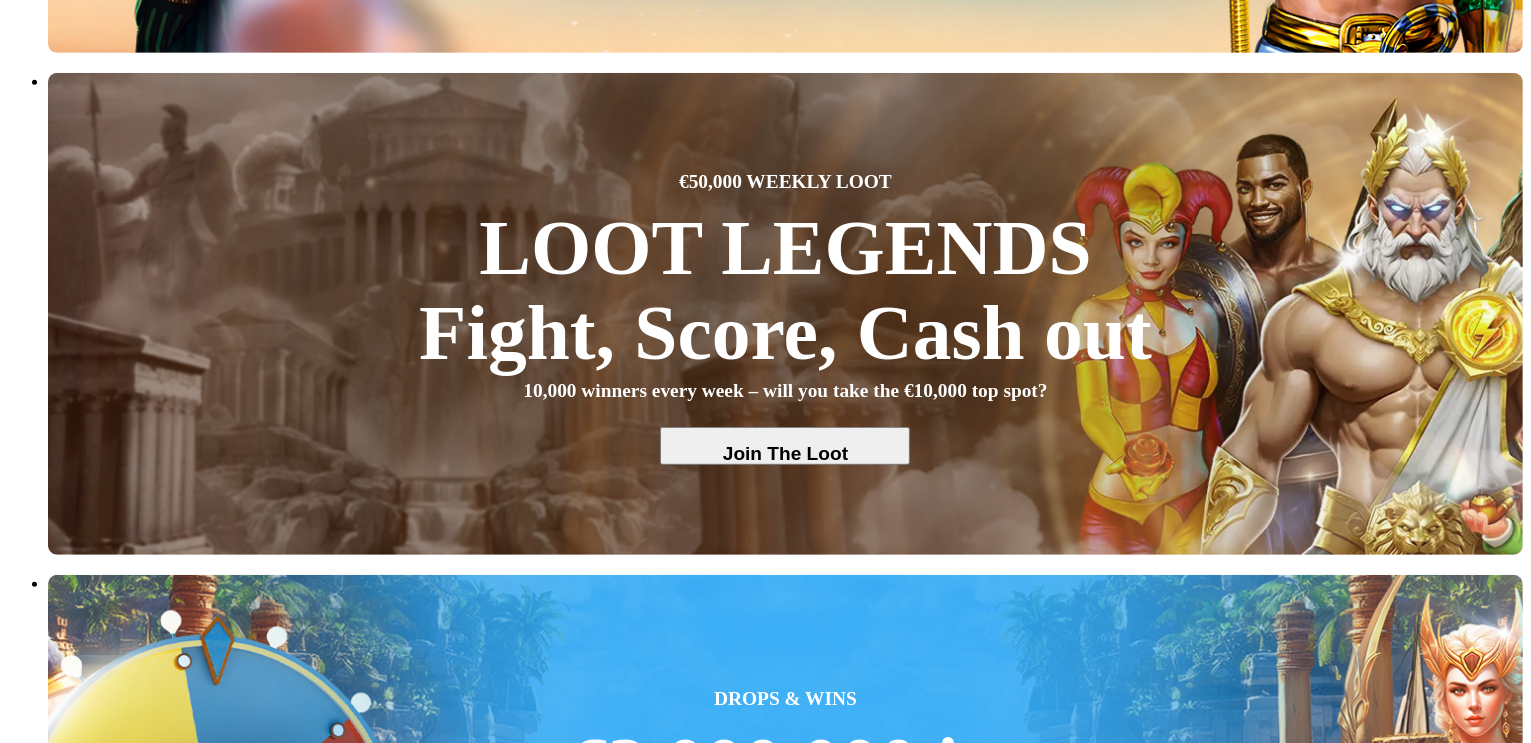 click on "Play Now" at bounding box center [80, 4402] 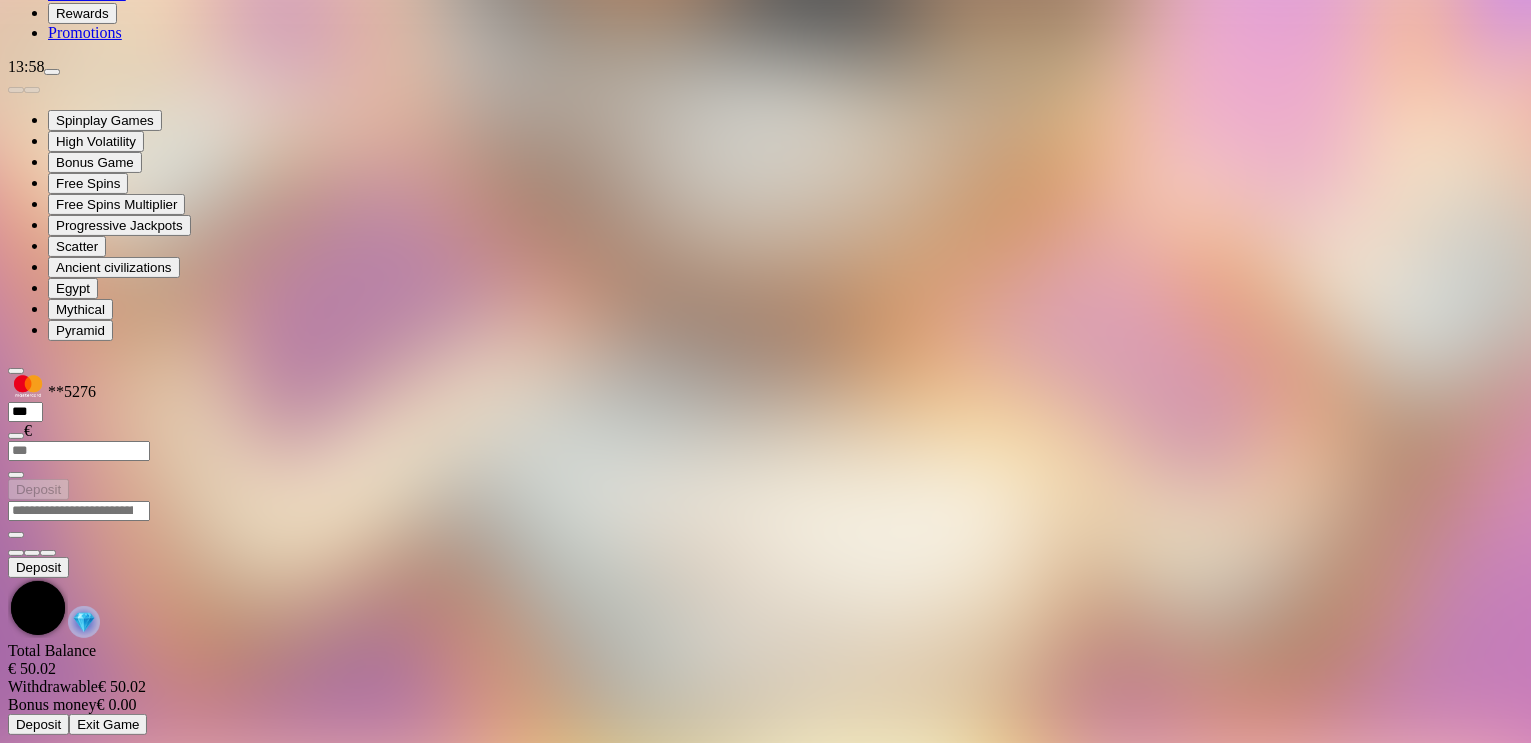scroll, scrollTop: 0, scrollLeft: 0, axis: both 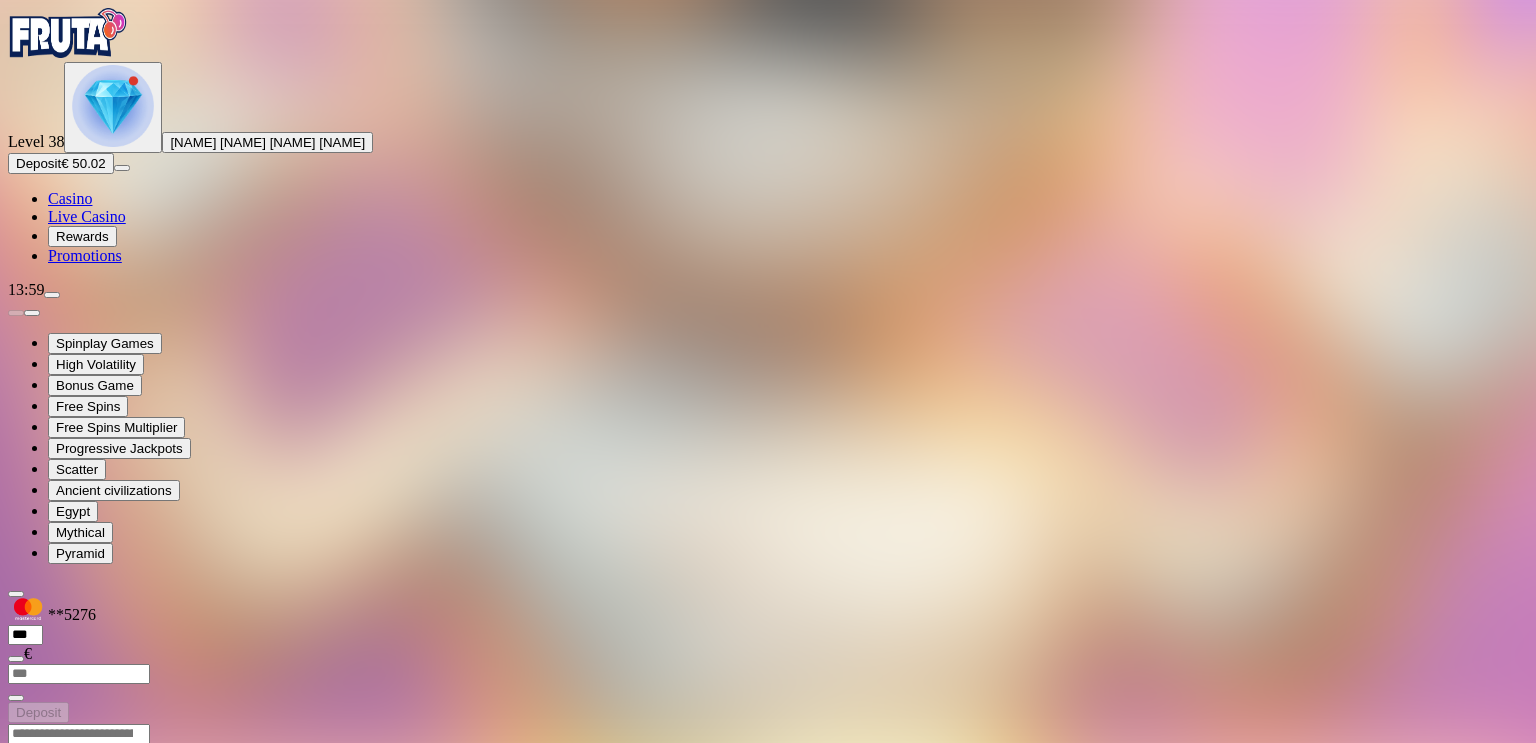 click at bounding box center [16, 916] 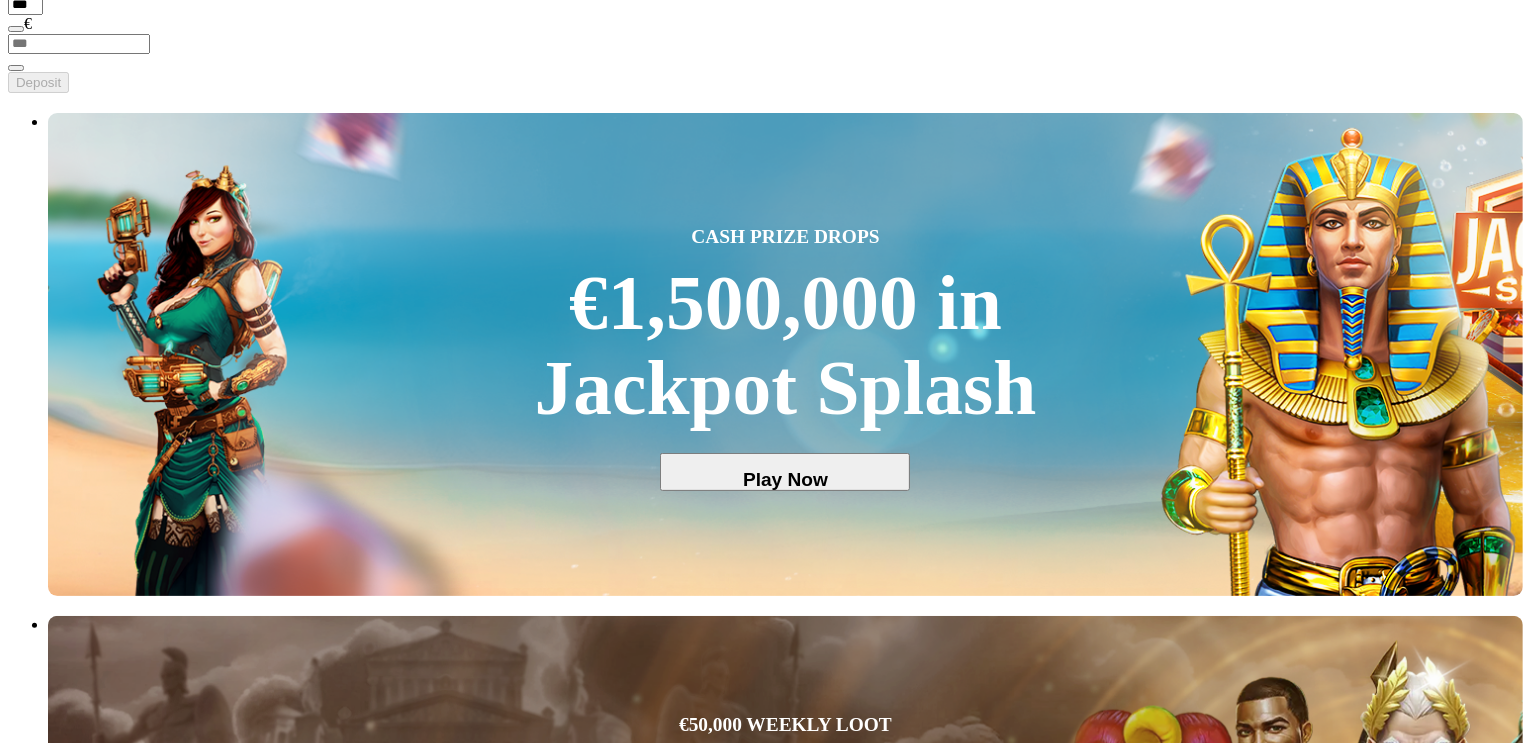 scroll, scrollTop: 360, scrollLeft: 0, axis: vertical 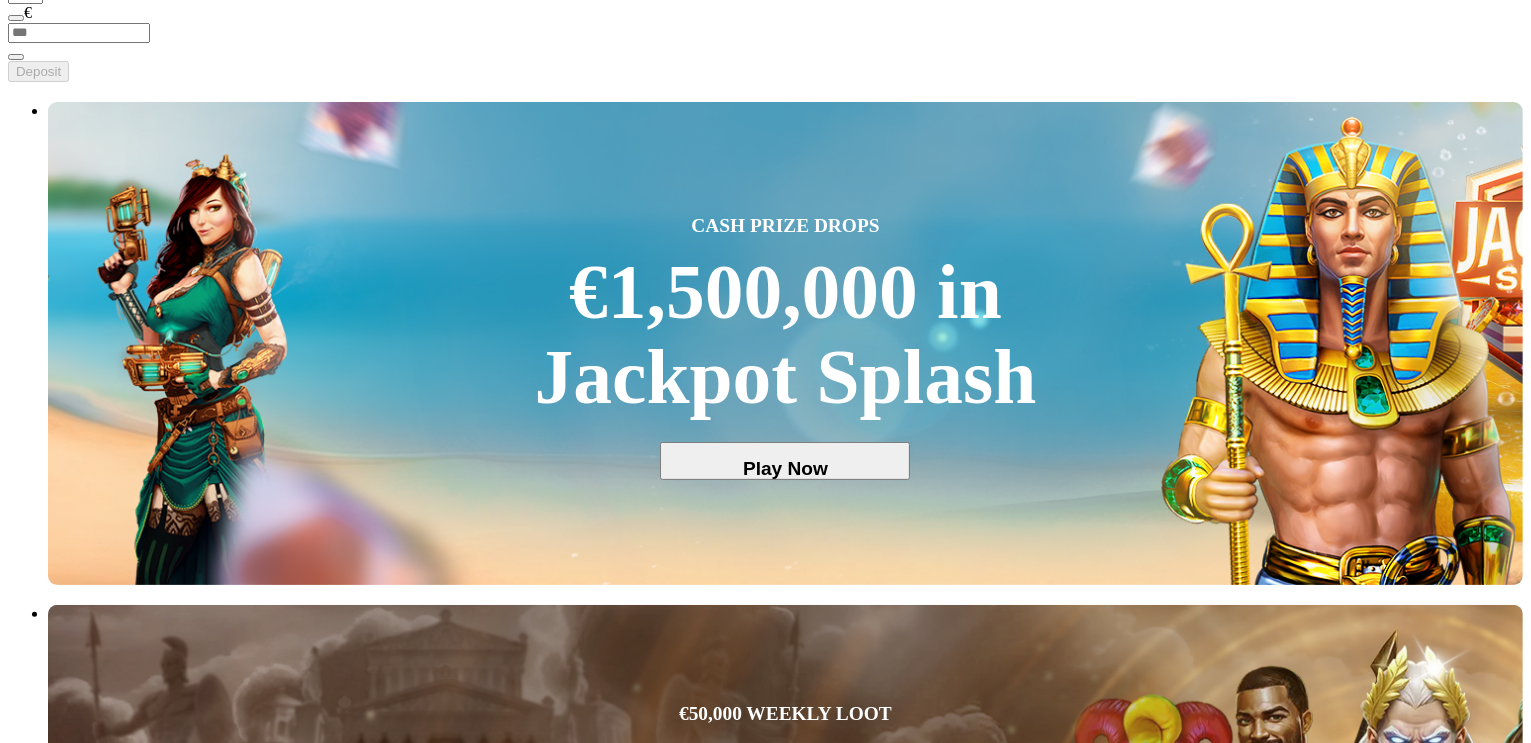 click on "Play Now" at bounding box center (80, 2812) 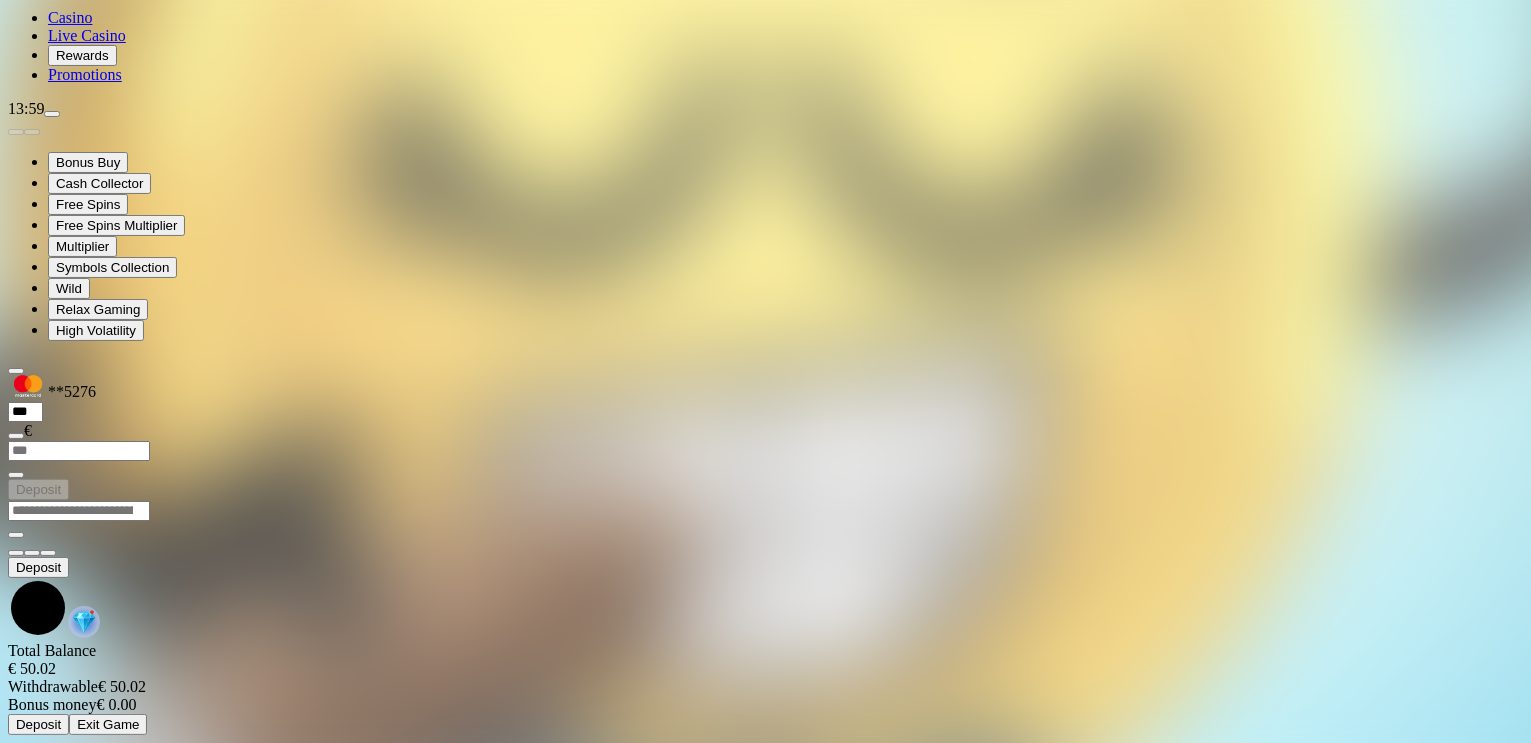 scroll, scrollTop: 0, scrollLeft: 0, axis: both 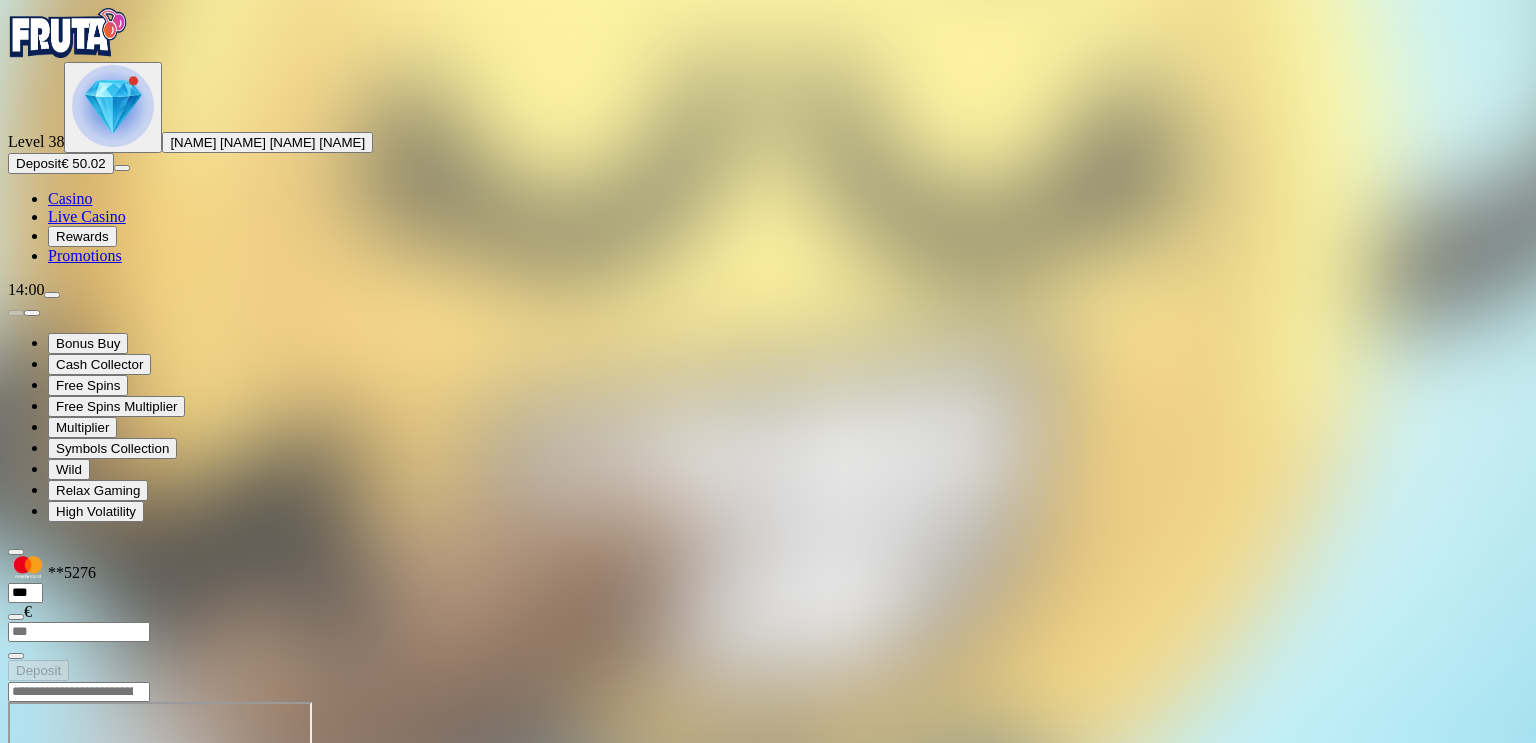 click at bounding box center [113, 106] 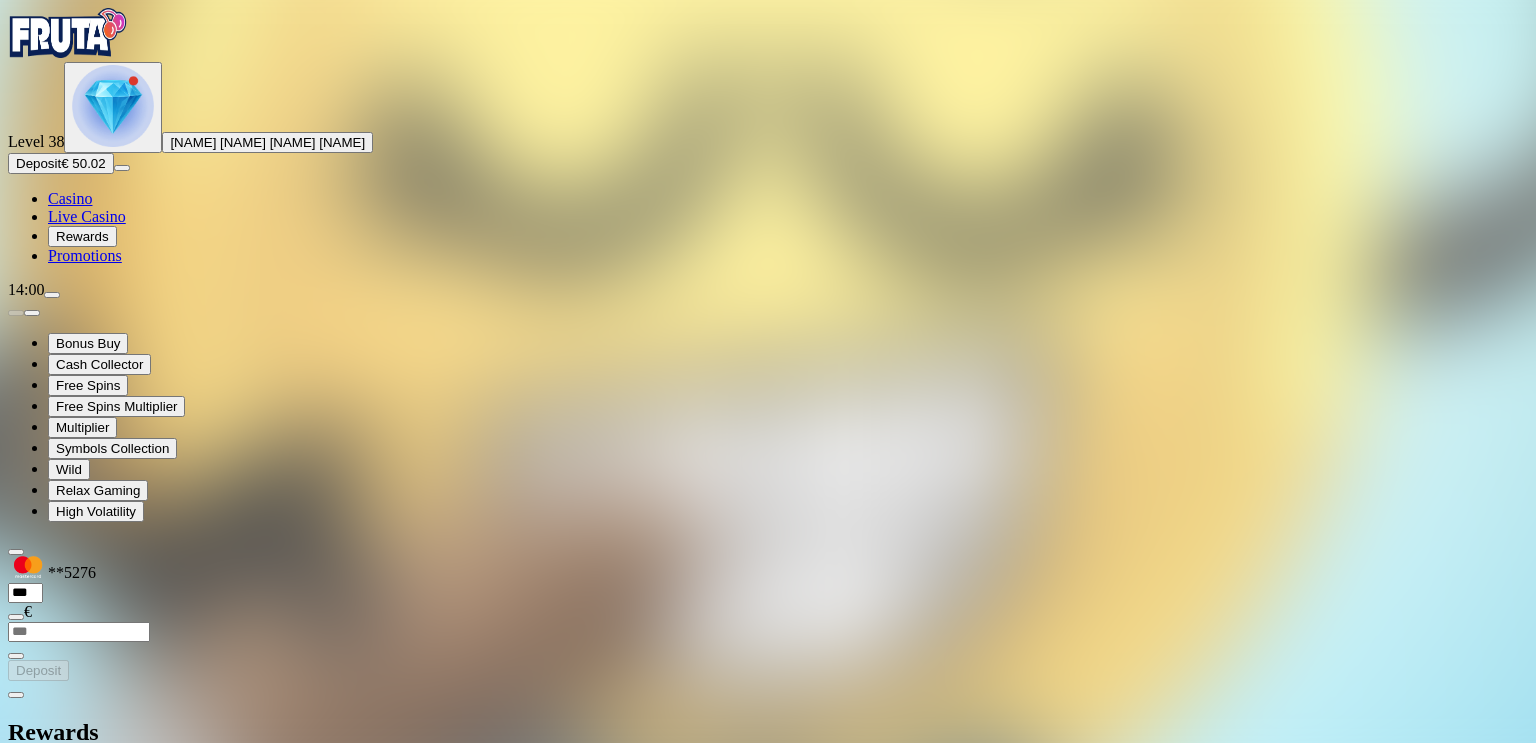click at bounding box center (87, 1193) 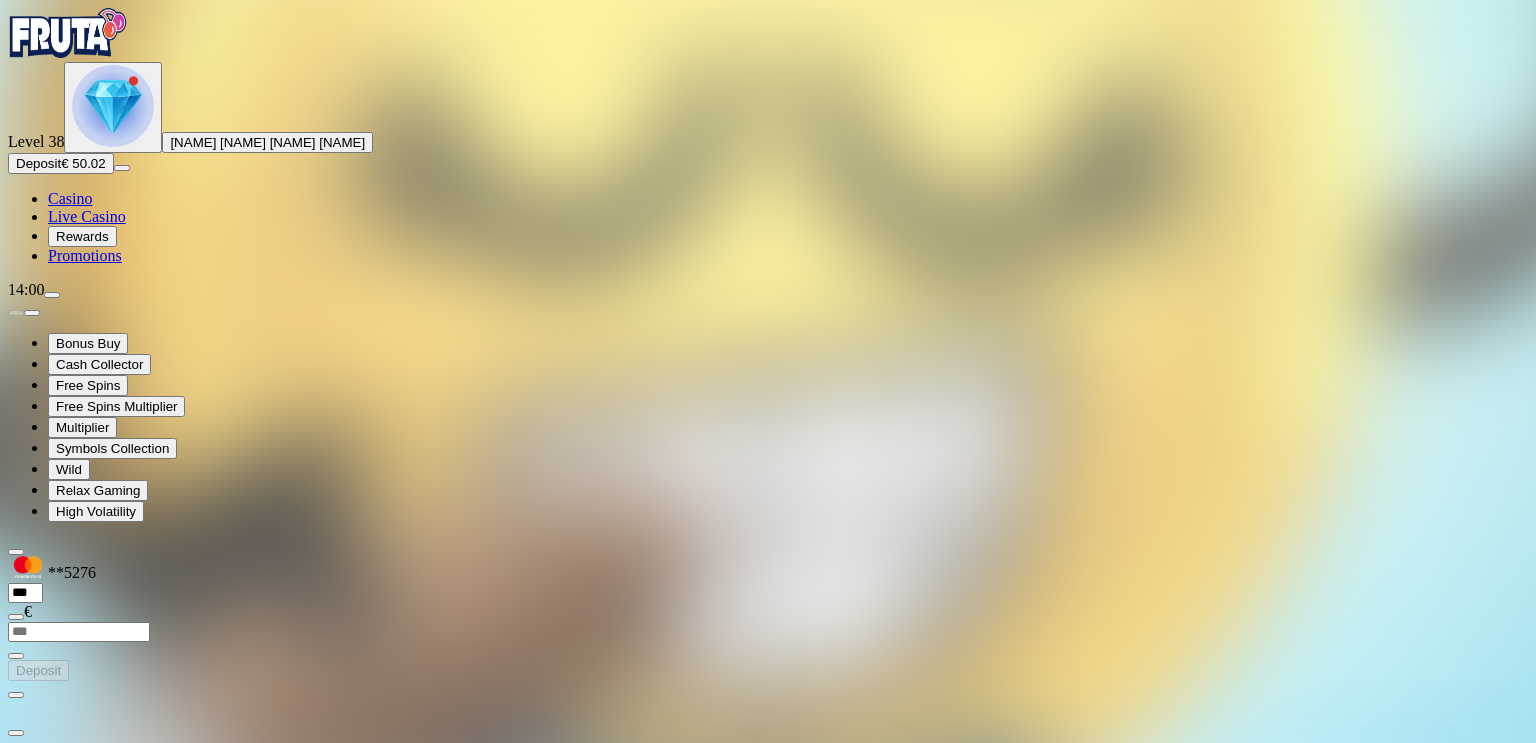 click on "Open me" at bounding box center [768, 1177] 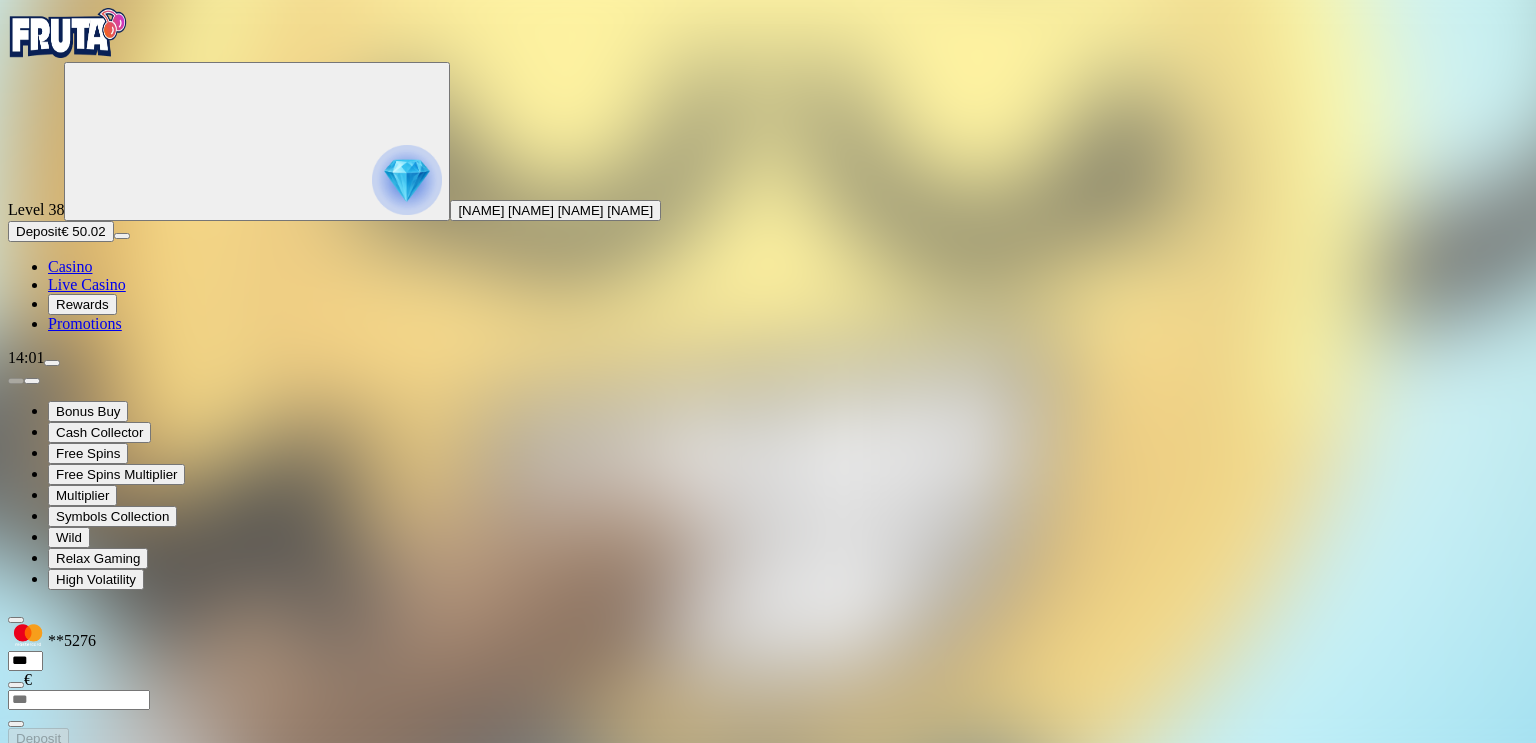 click at bounding box center (88, 1467) 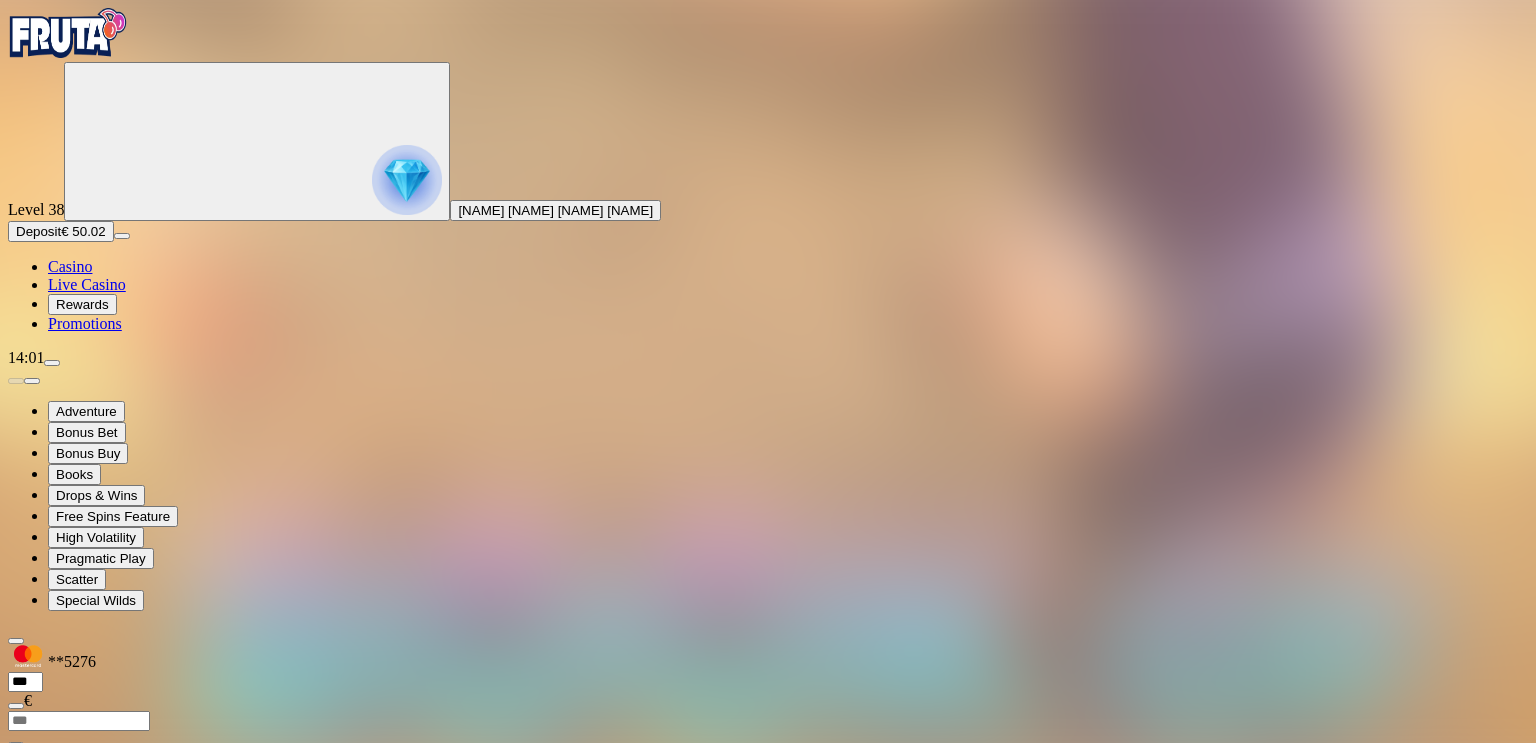 type 